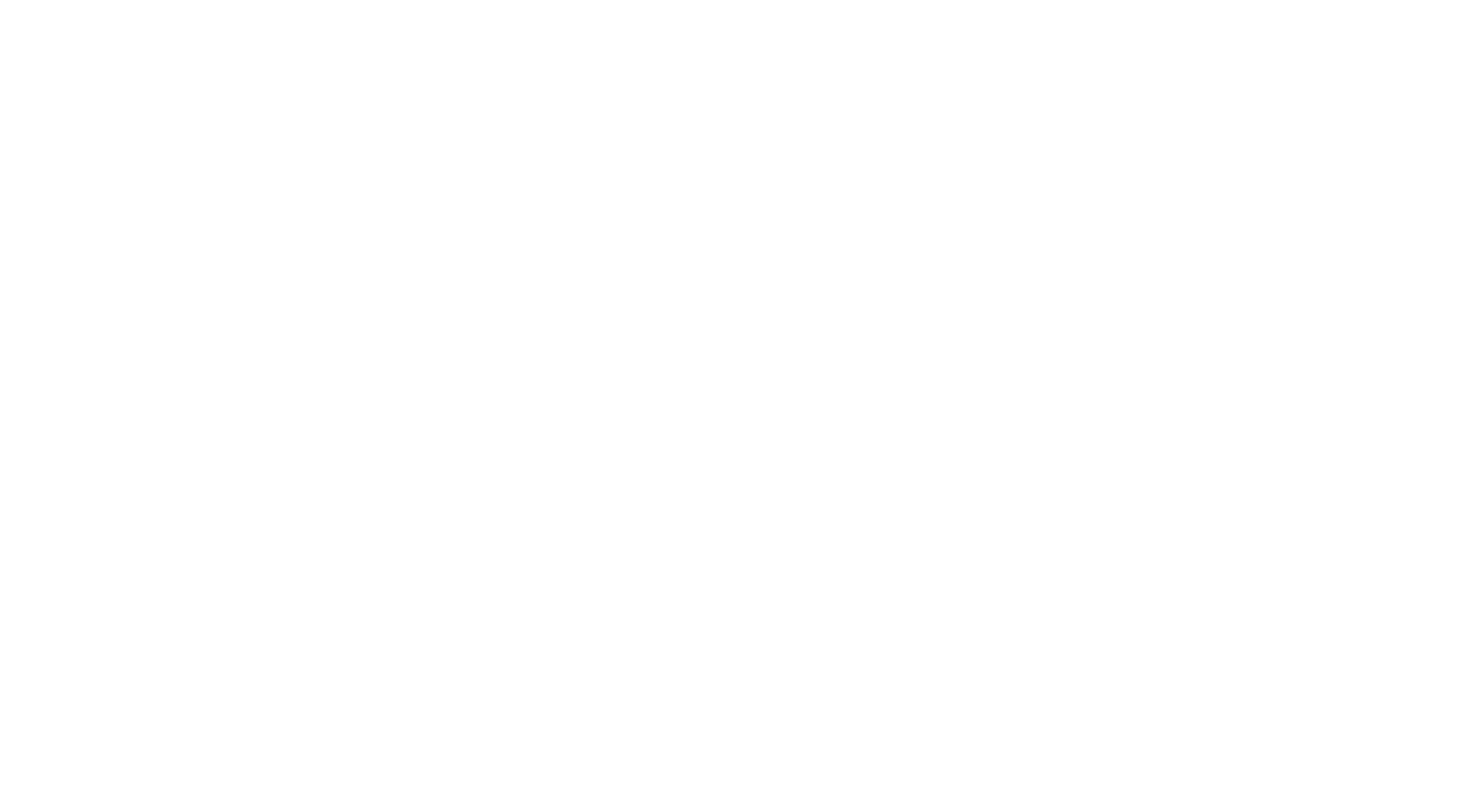 scroll, scrollTop: 0, scrollLeft: 0, axis: both 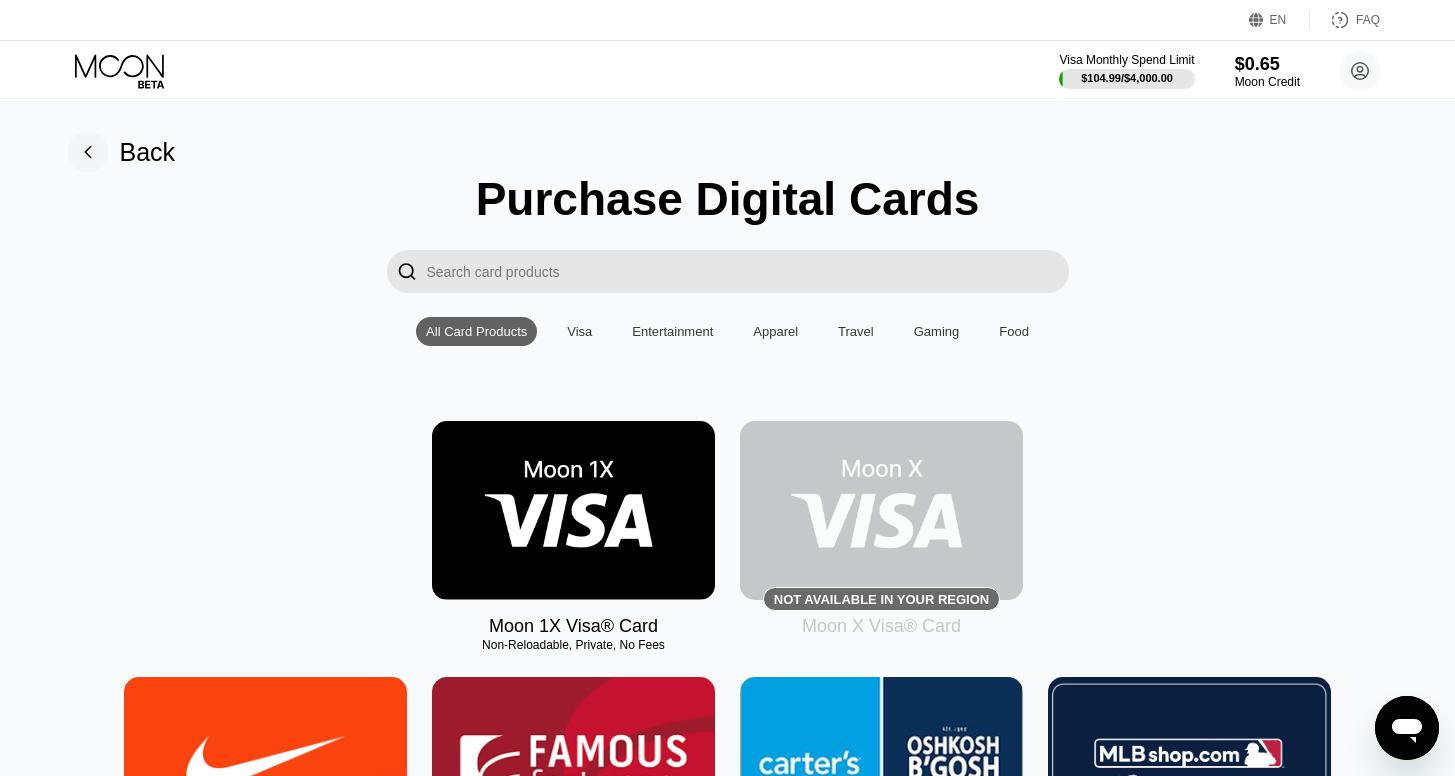 click 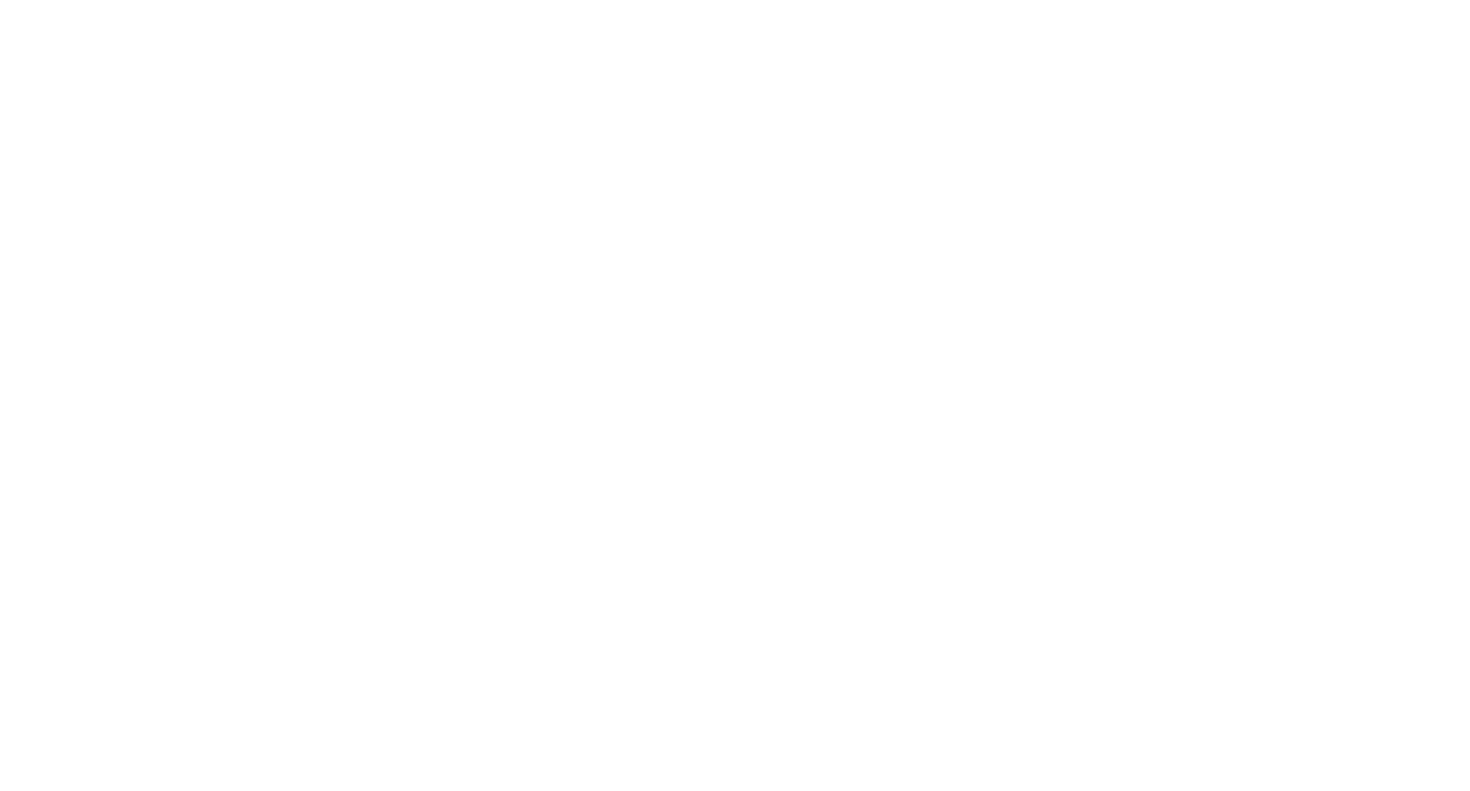 scroll, scrollTop: 0, scrollLeft: 0, axis: both 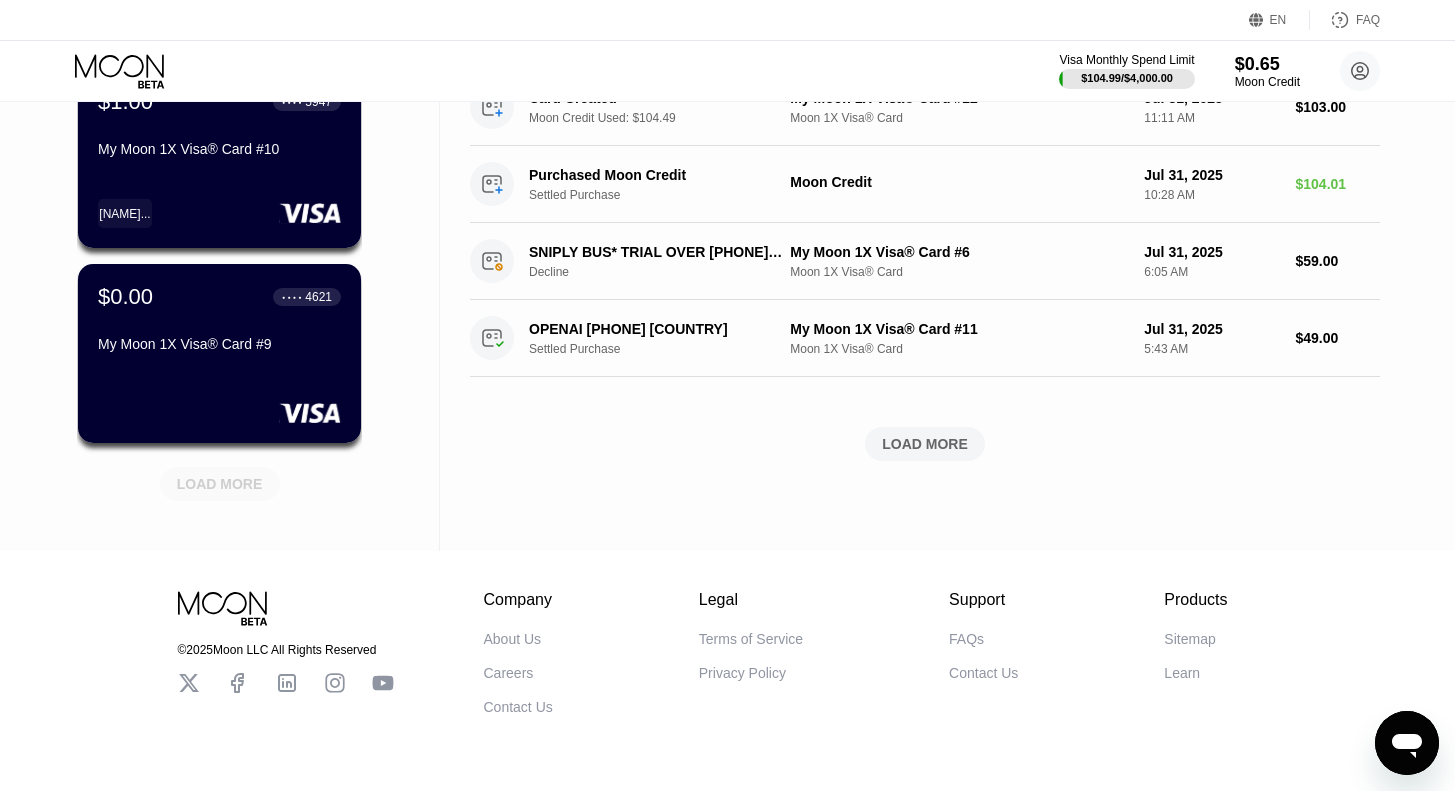 click on "LOAD MORE" at bounding box center (220, 484) 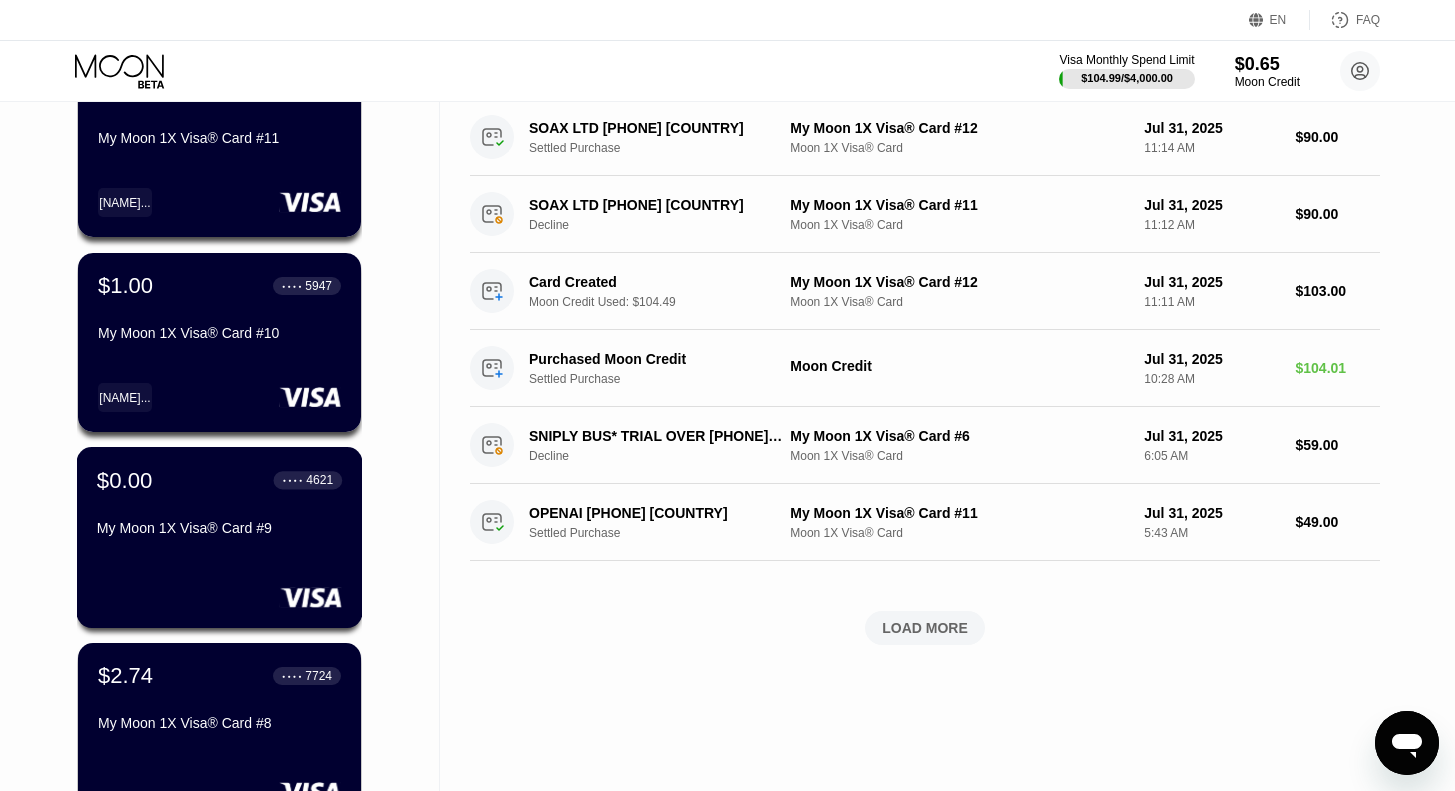 scroll, scrollTop: 0, scrollLeft: 0, axis: both 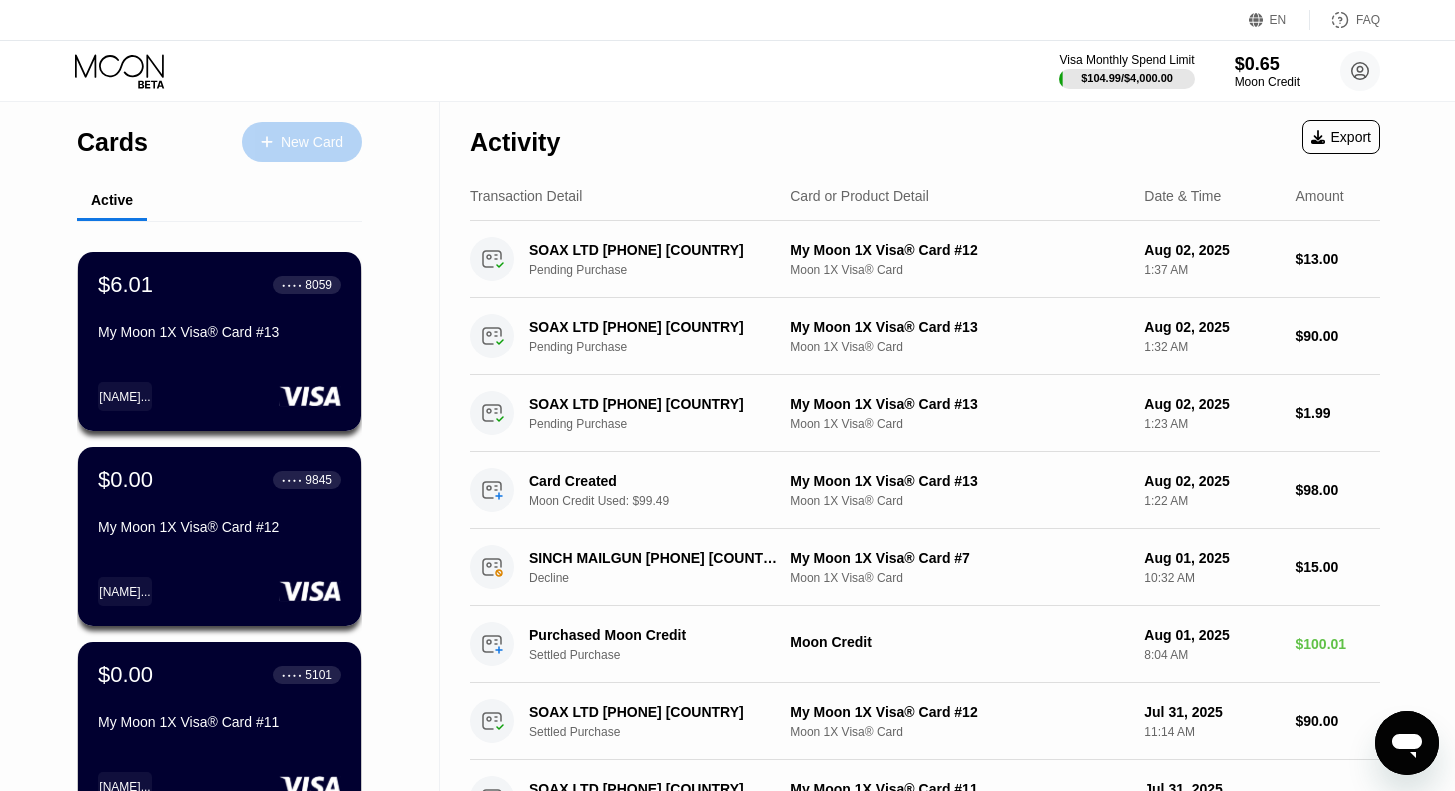 click on "New Card" at bounding box center [312, 142] 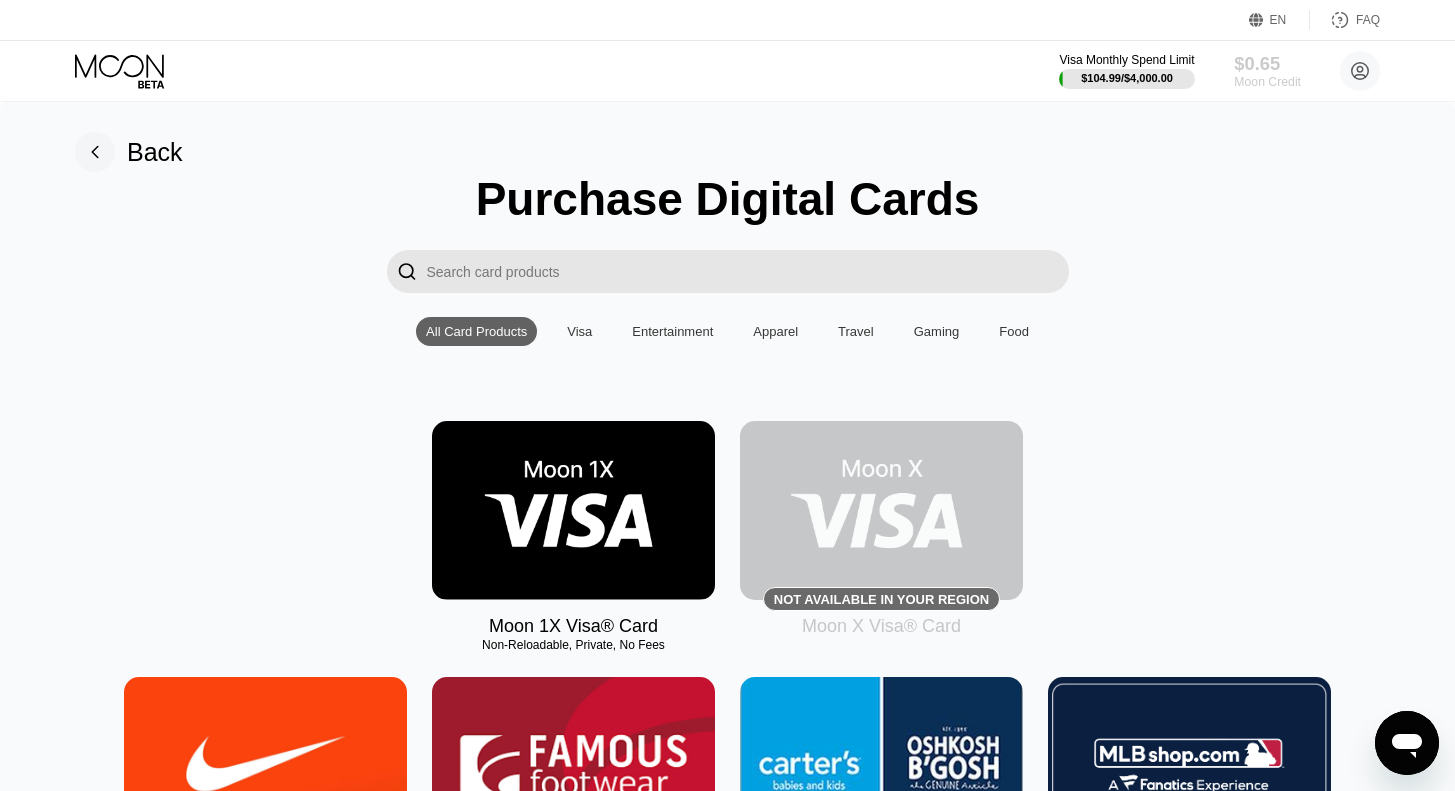 click on "$0.65" at bounding box center (1267, 63) 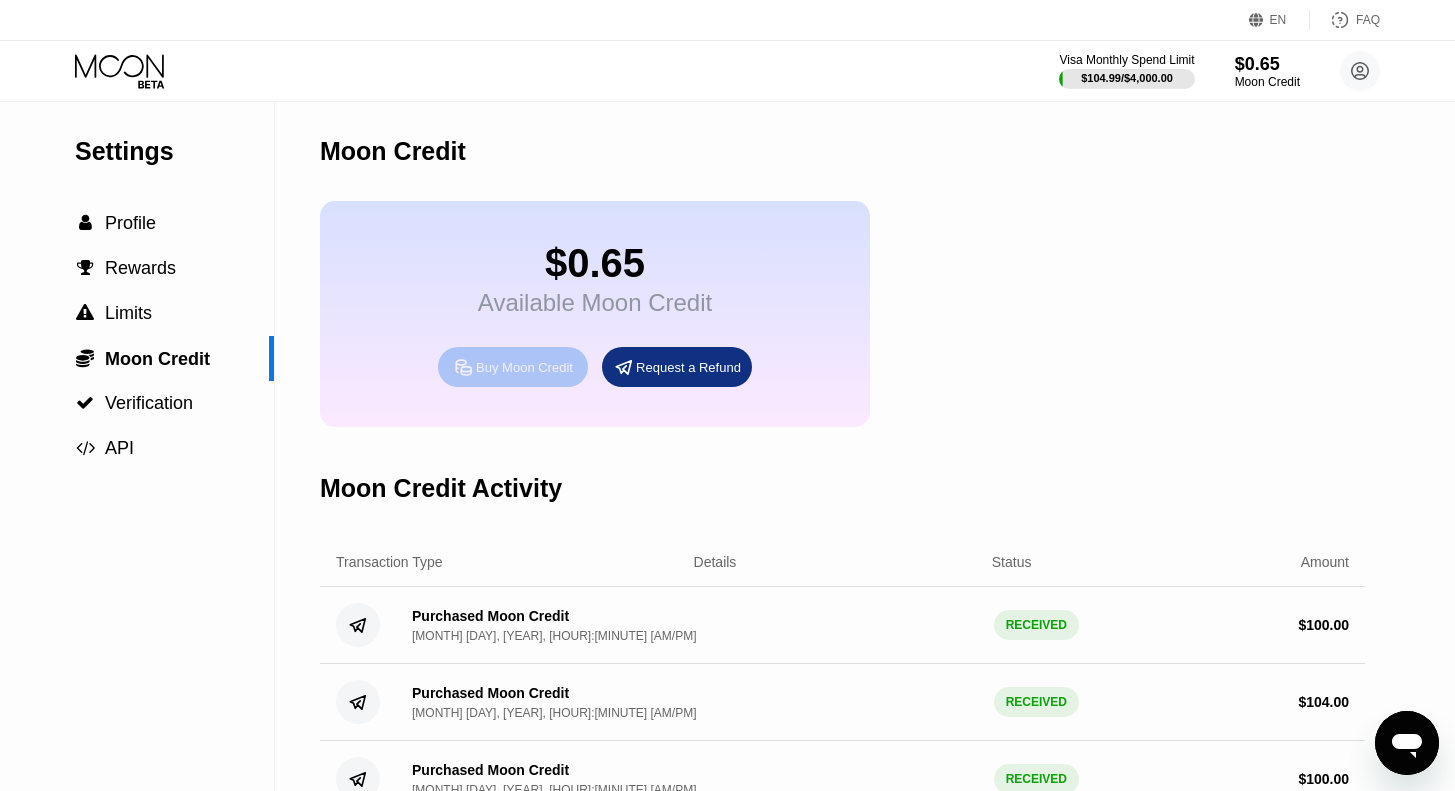 click on "Buy Moon Credit" at bounding box center (524, 367) 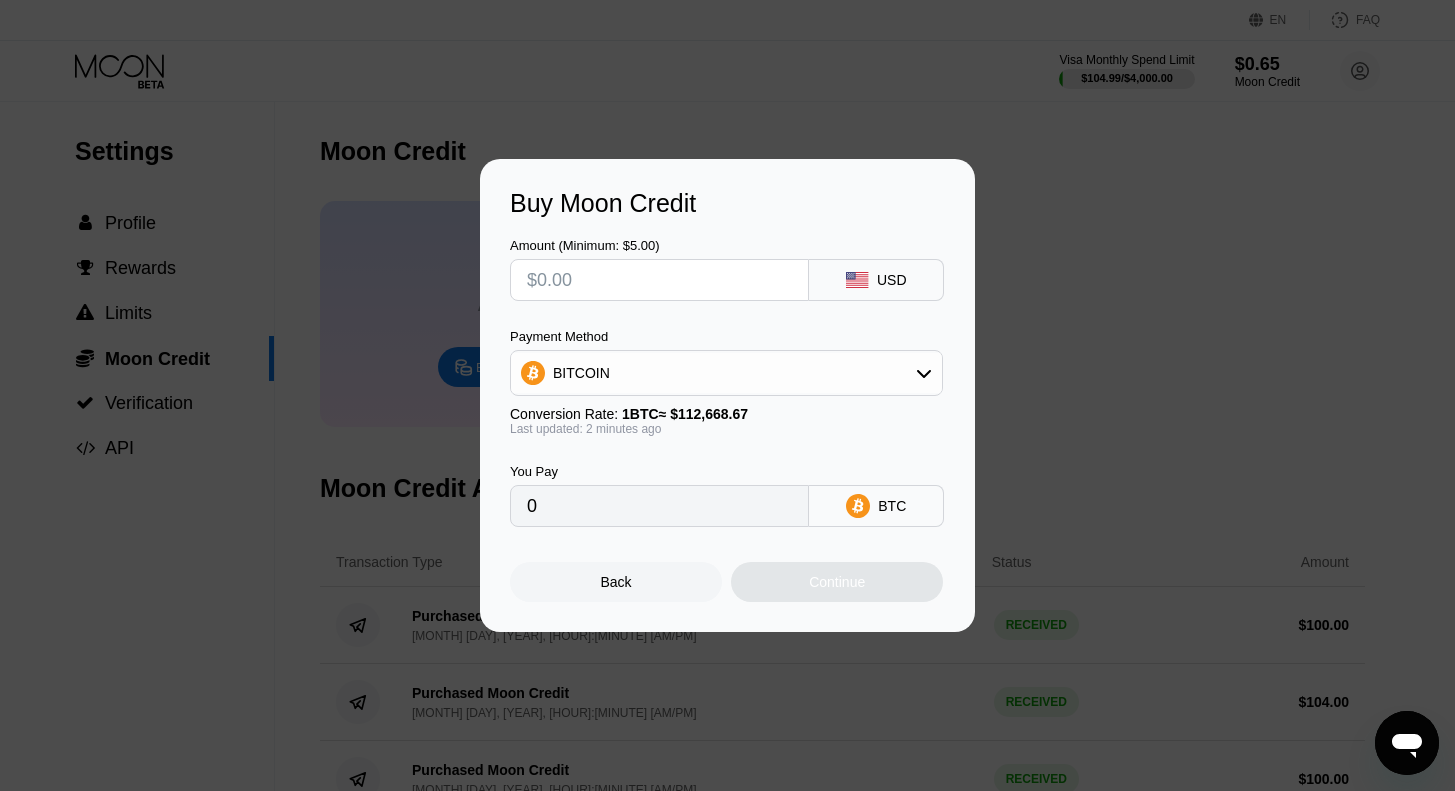 click at bounding box center [659, 280] 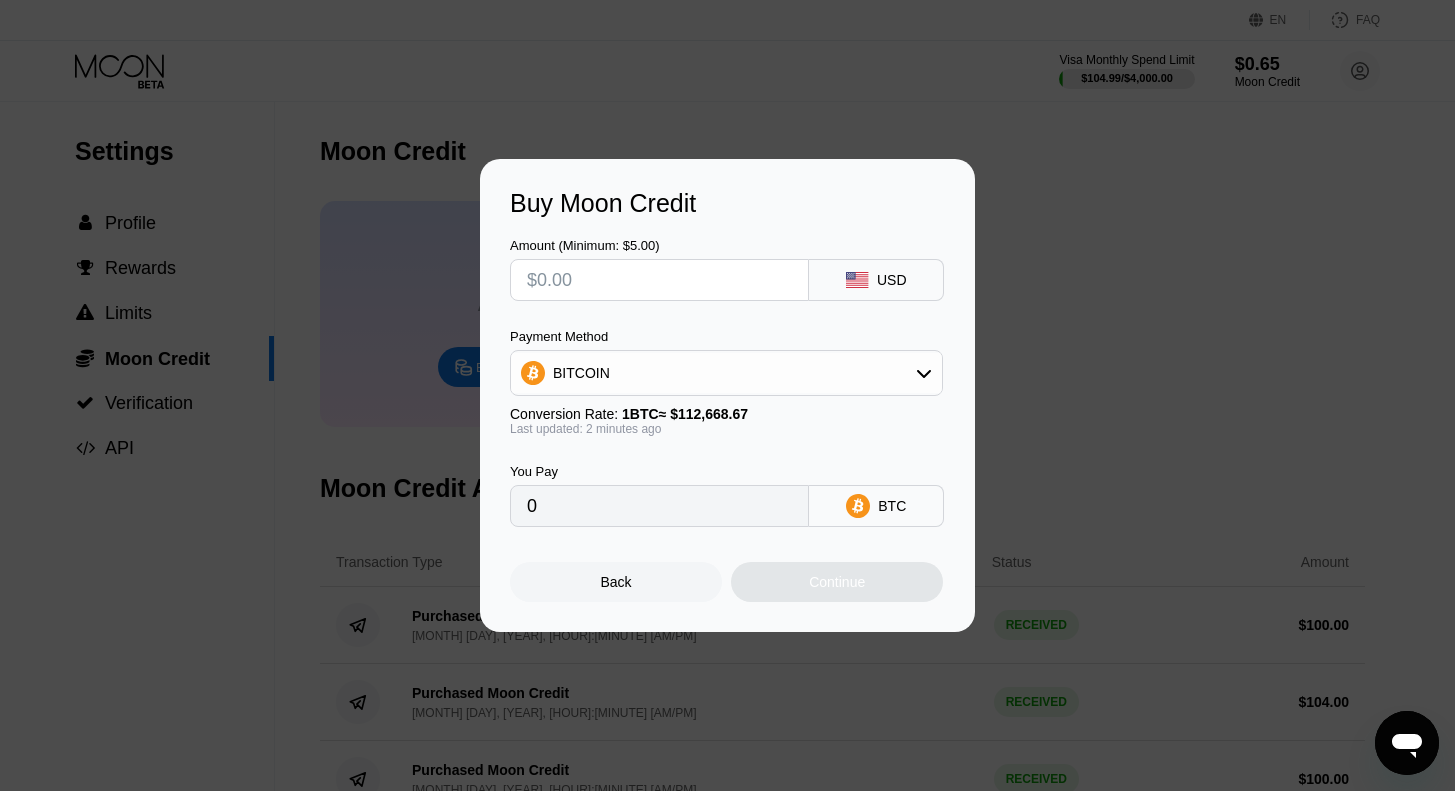 type on "$5" 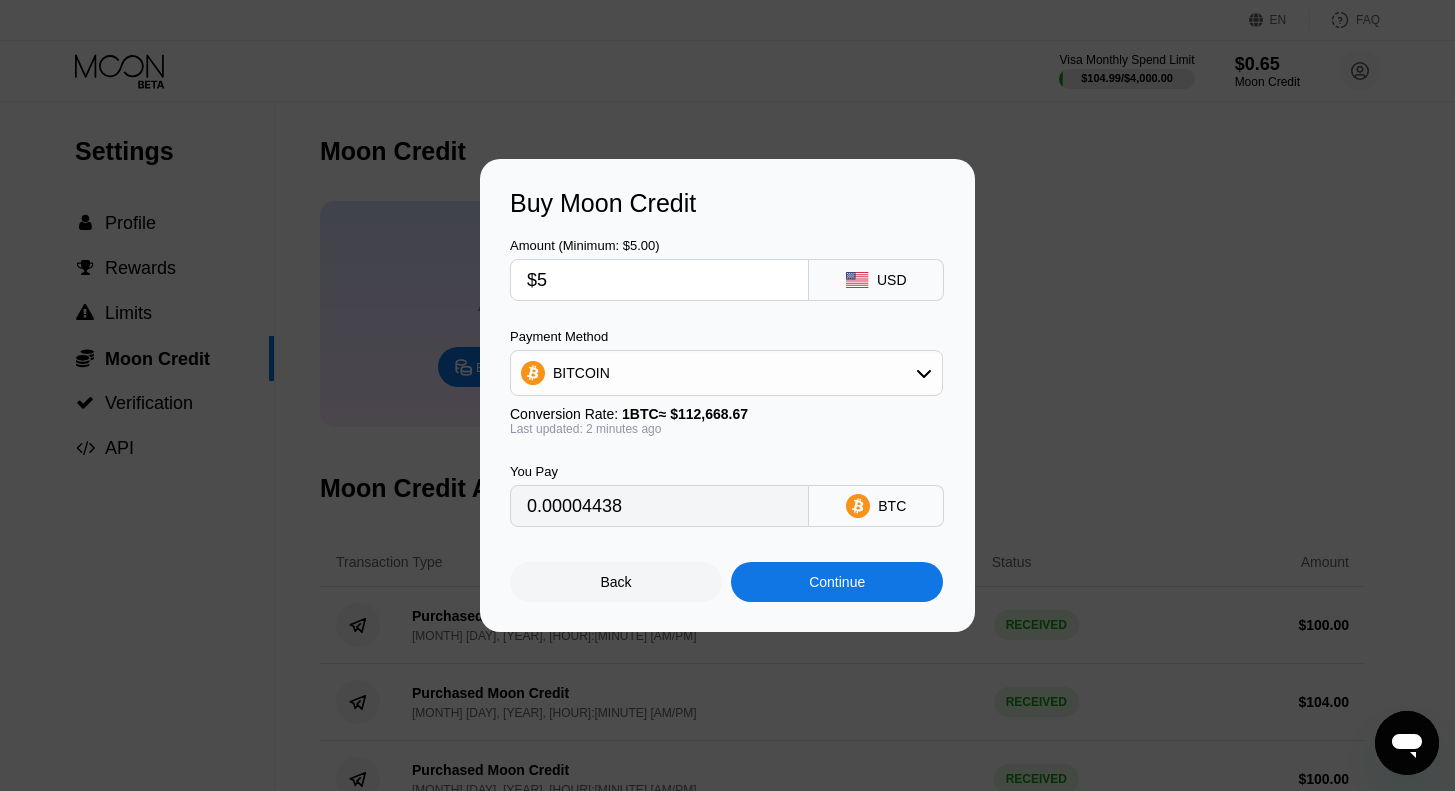 type on "0.00004438" 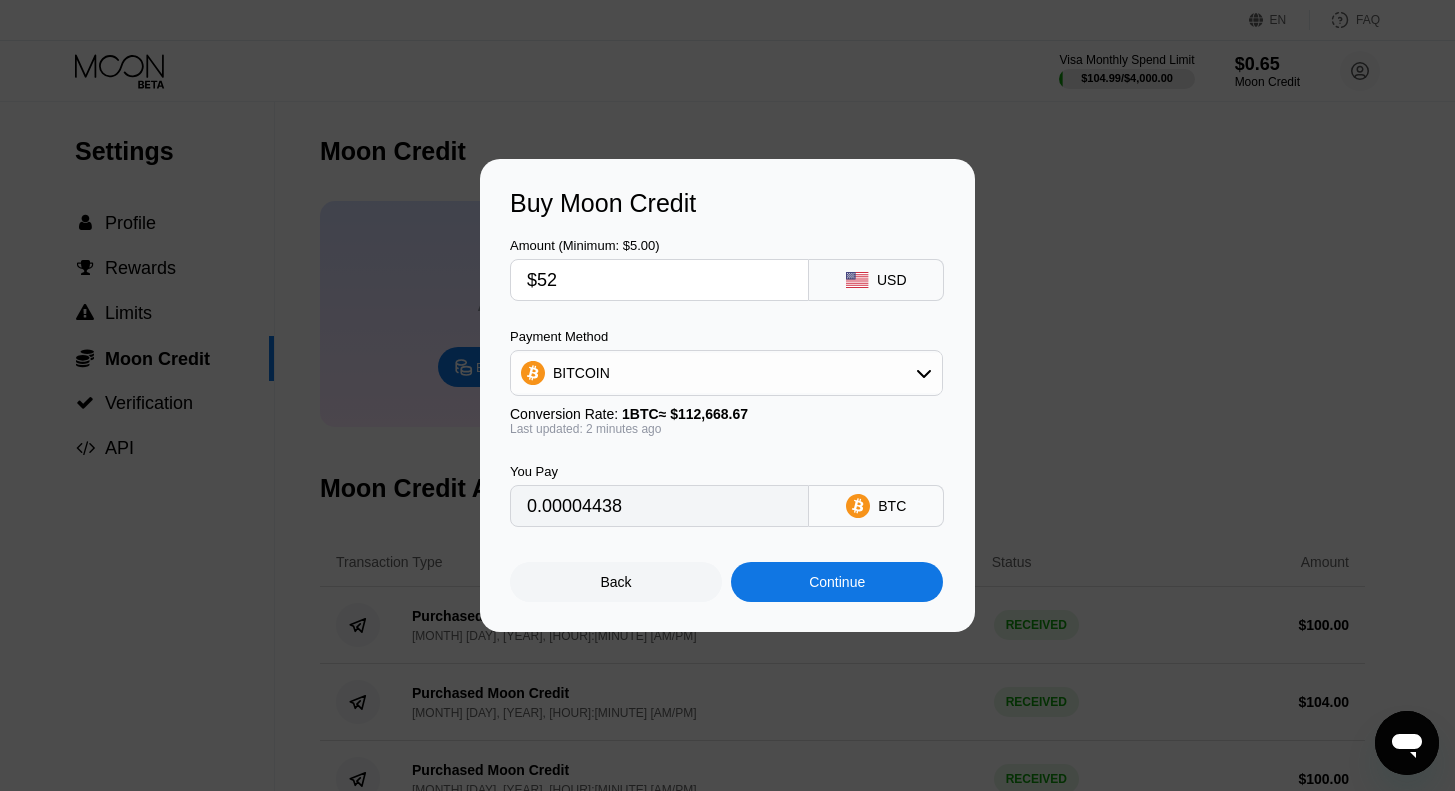 type on "0.00046154" 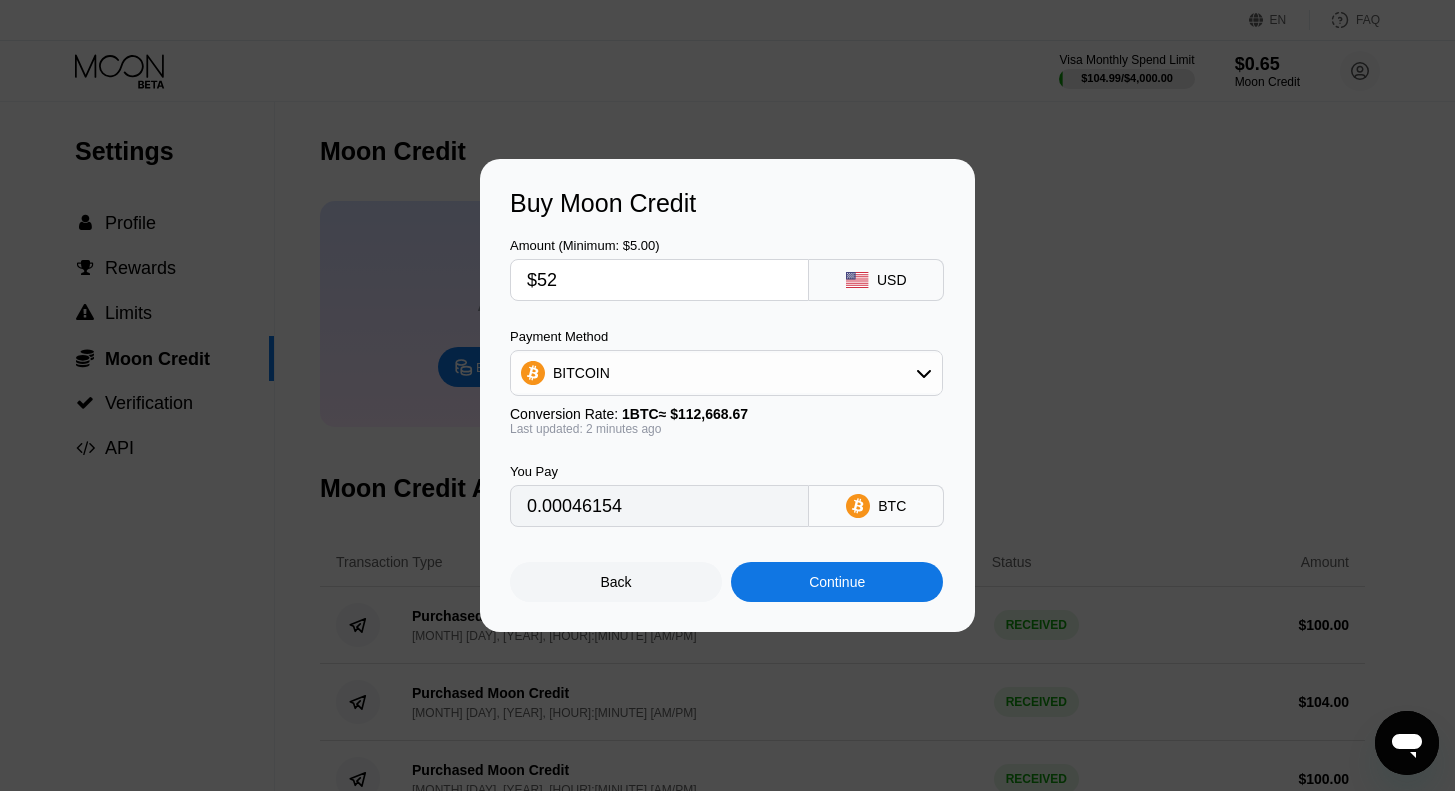 type on "$52" 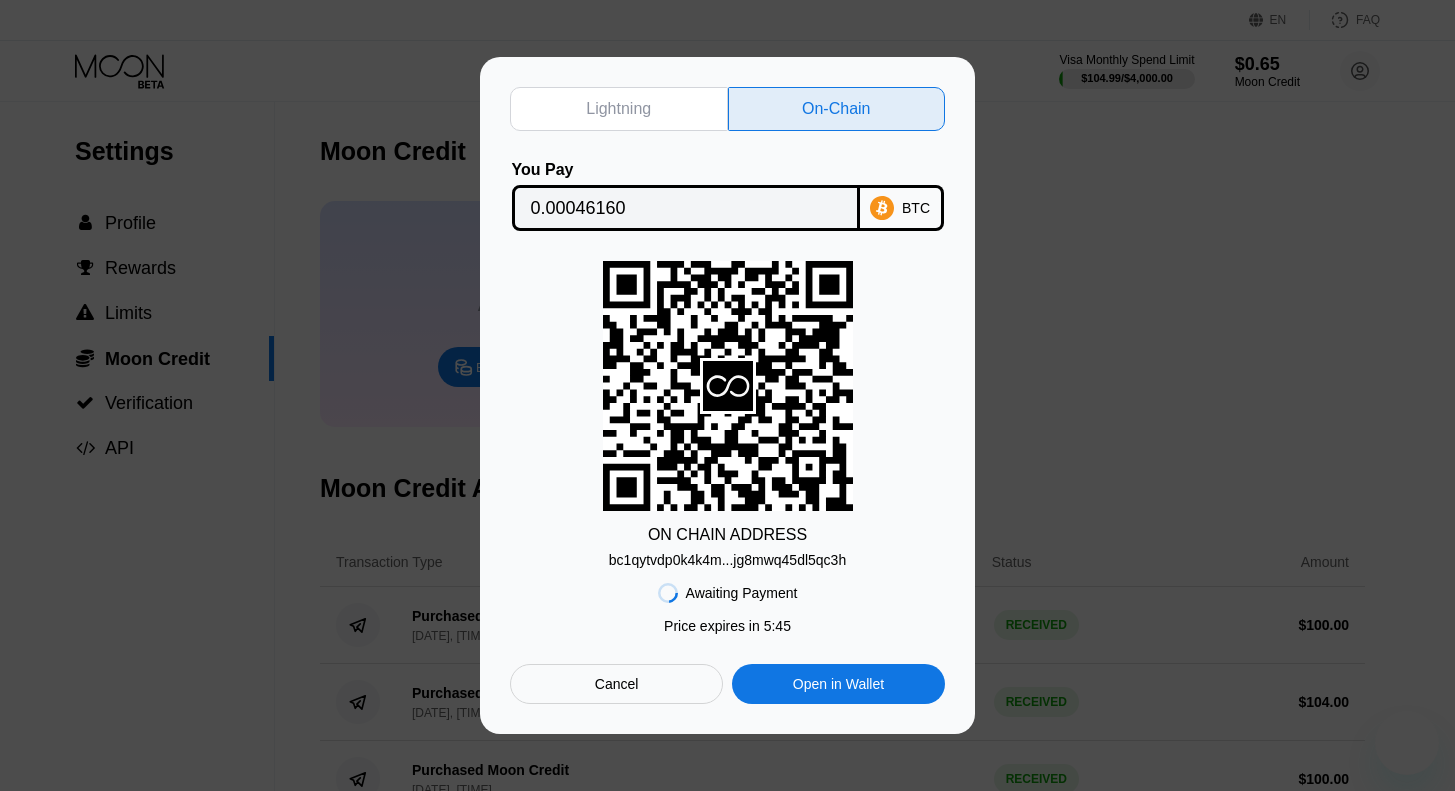 scroll, scrollTop: 0, scrollLeft: 0, axis: both 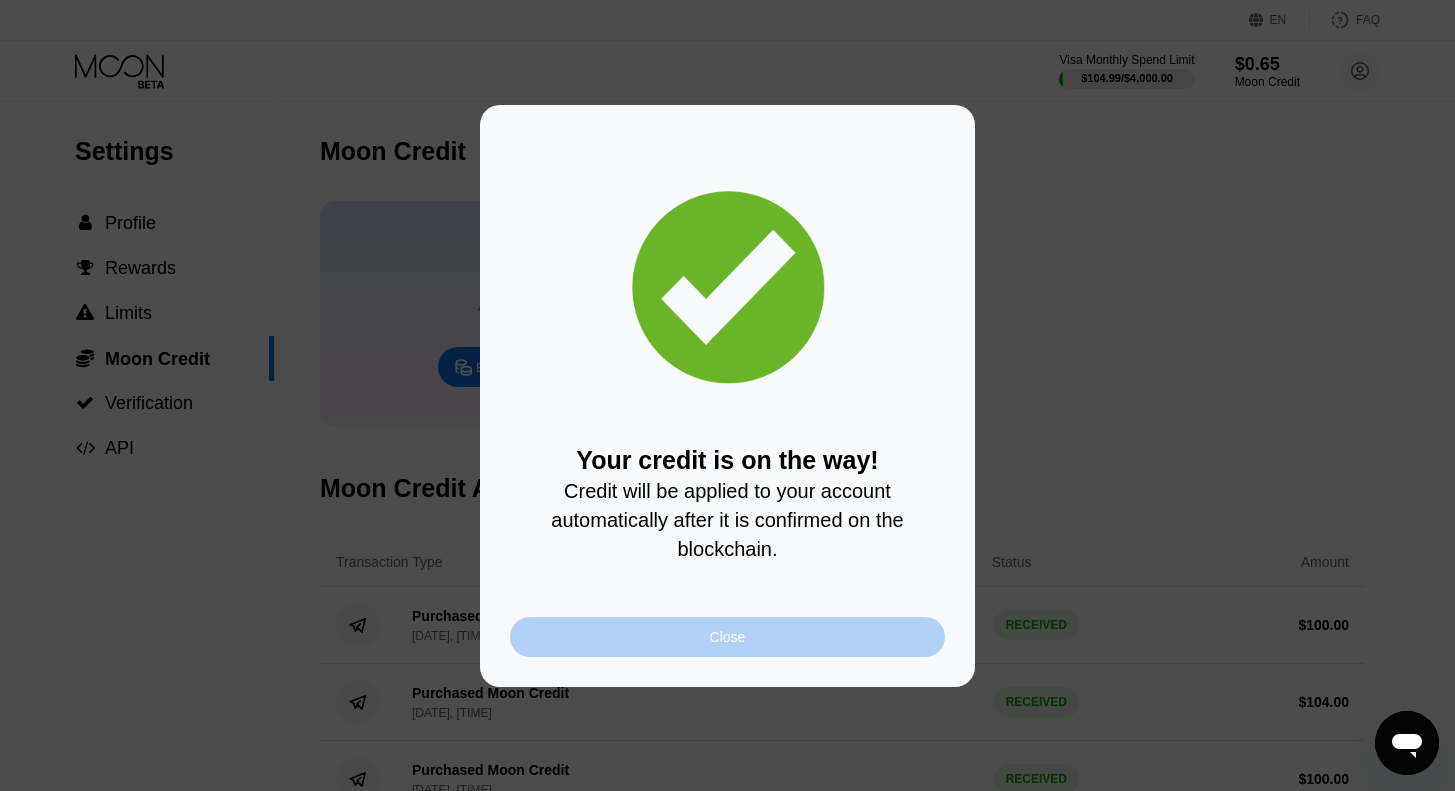 click on "Close" at bounding box center [727, 637] 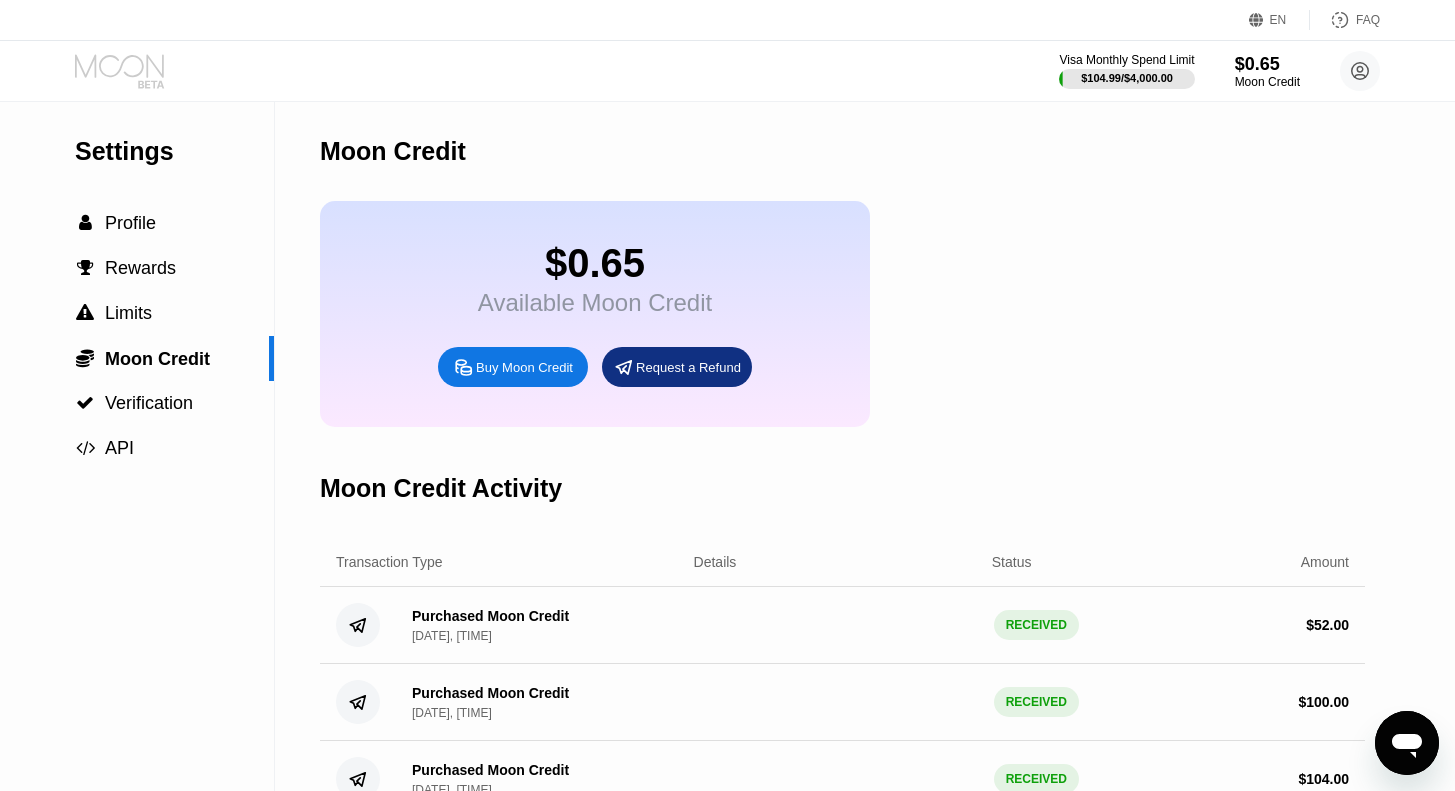 click 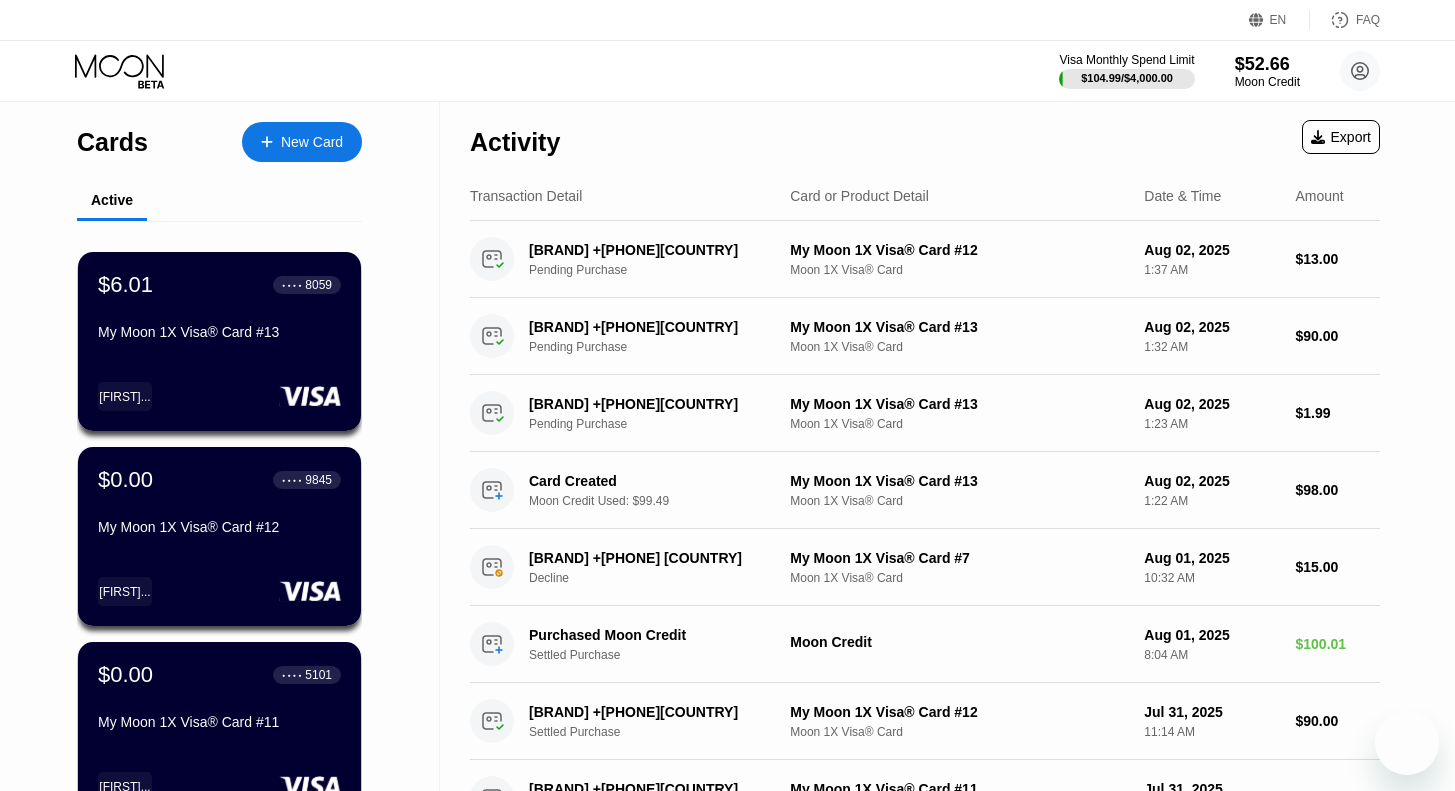 scroll, scrollTop: 0, scrollLeft: 0, axis: both 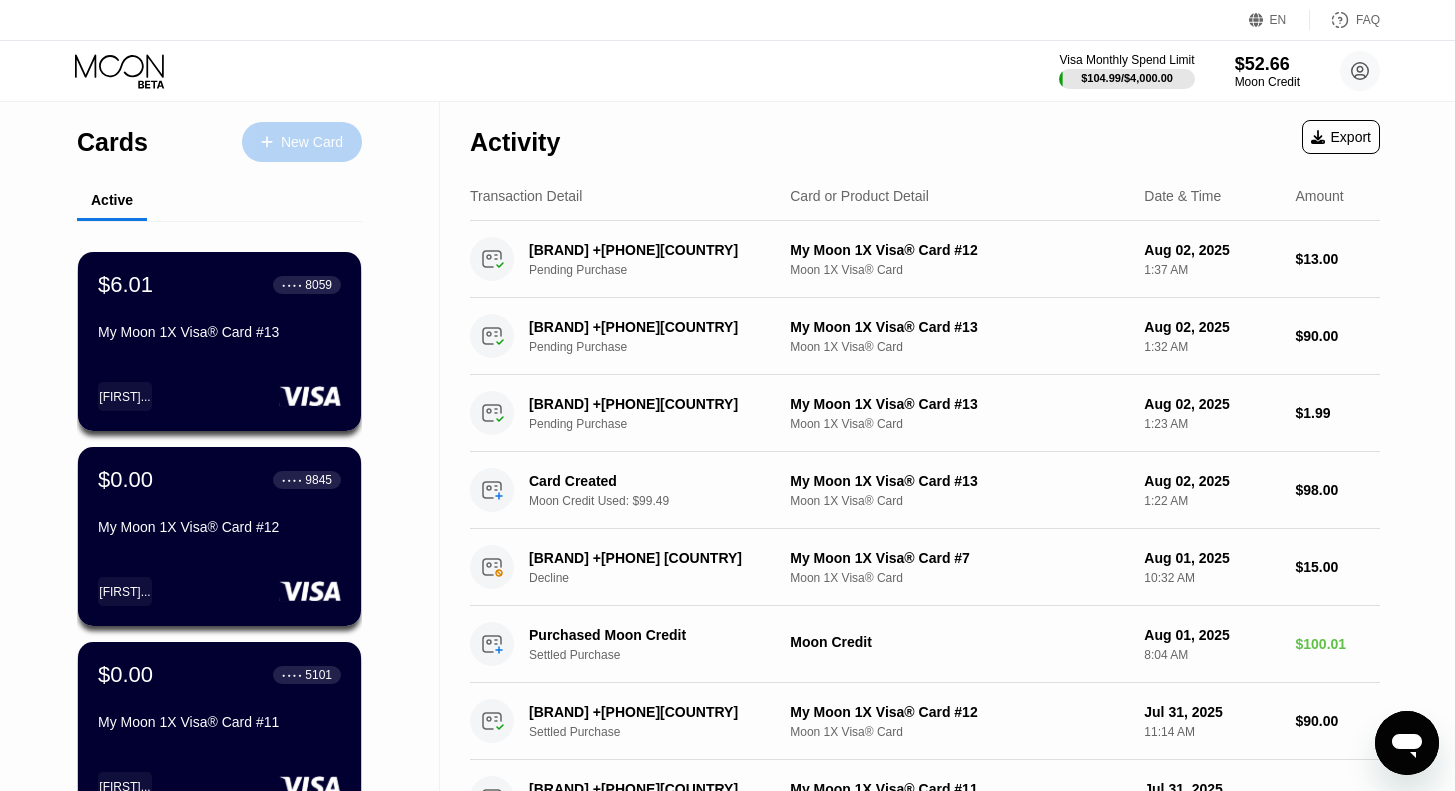 click on "New Card" at bounding box center (312, 142) 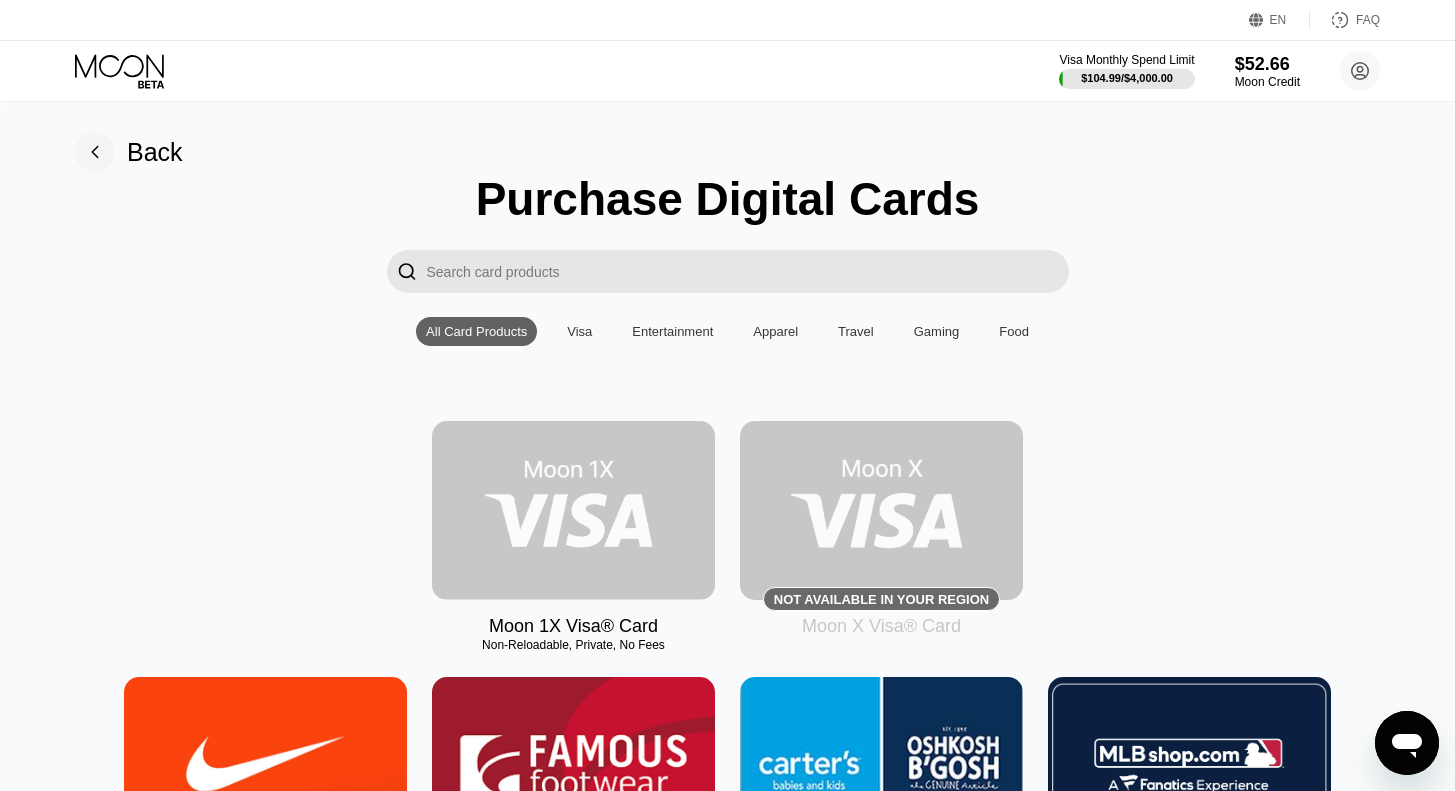 click at bounding box center [573, 510] 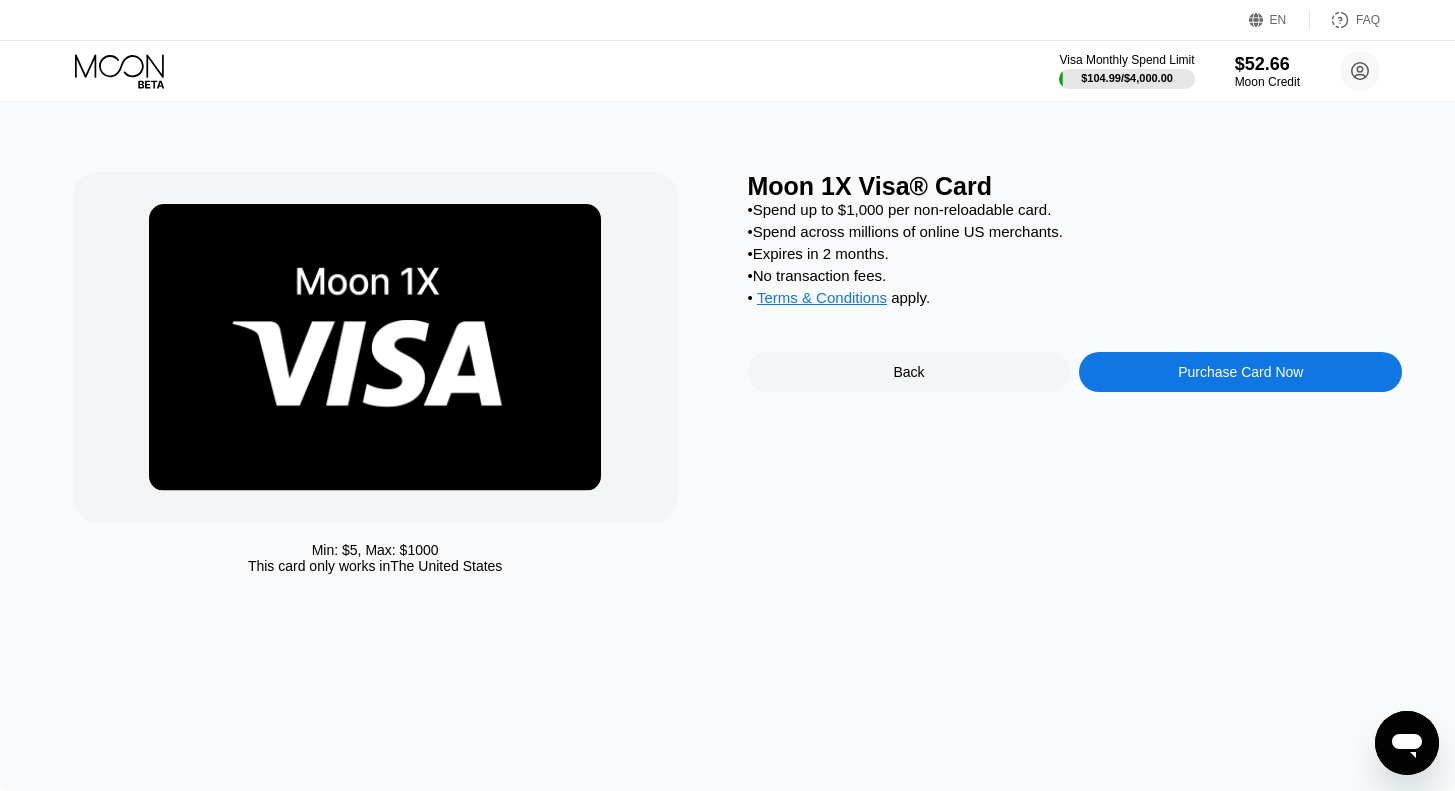 click on "Purchase Card Now" at bounding box center [1240, 372] 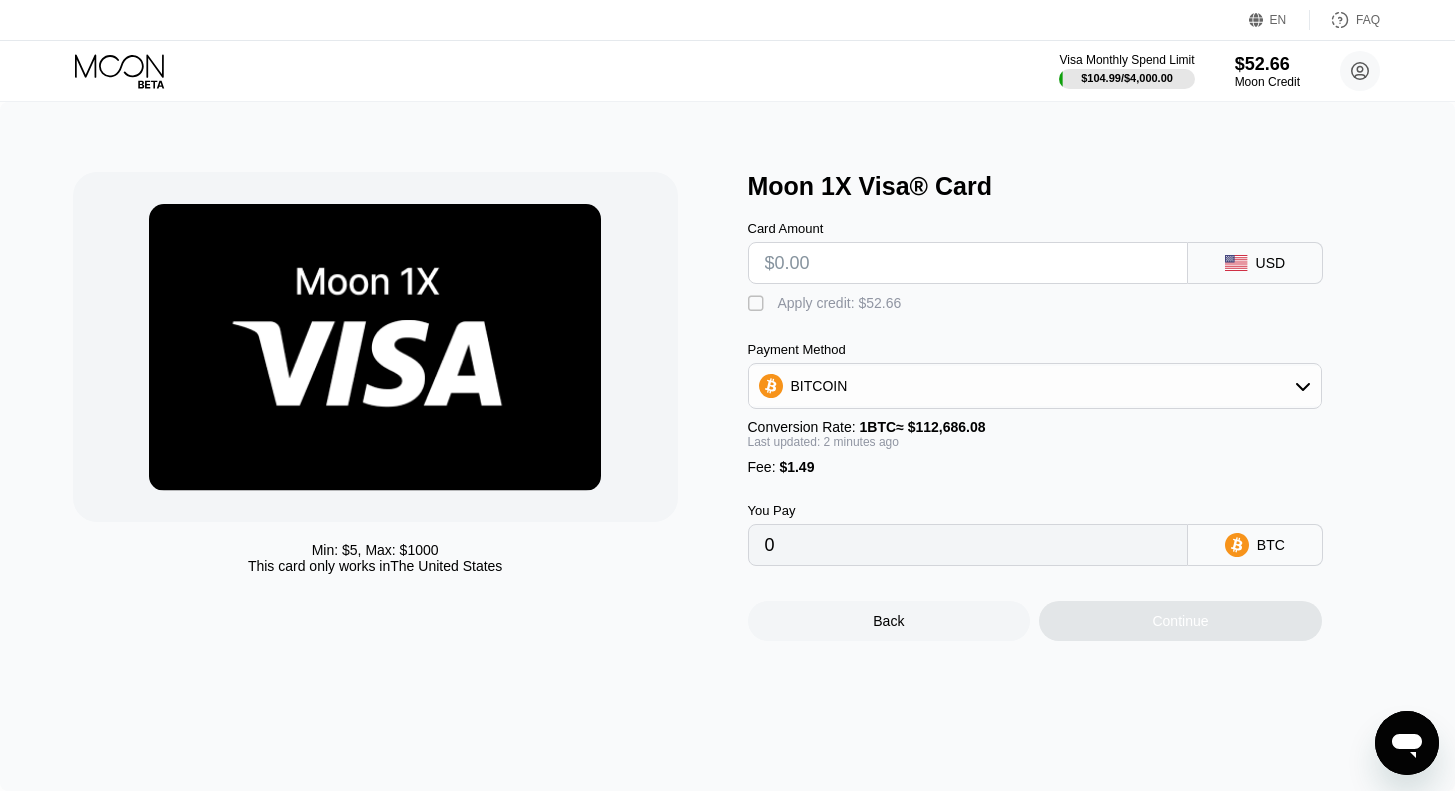click at bounding box center [968, 263] 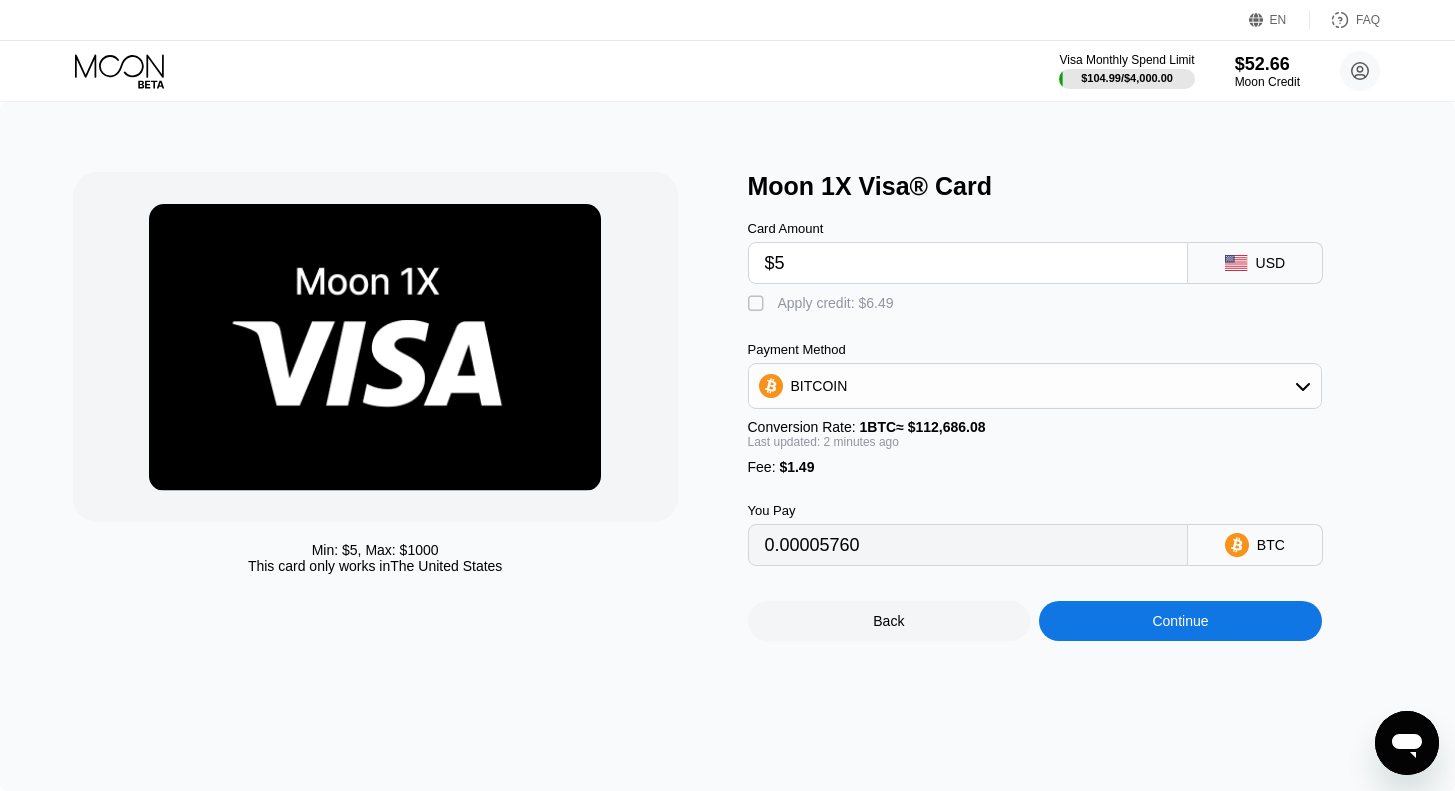 type on "0.00005760" 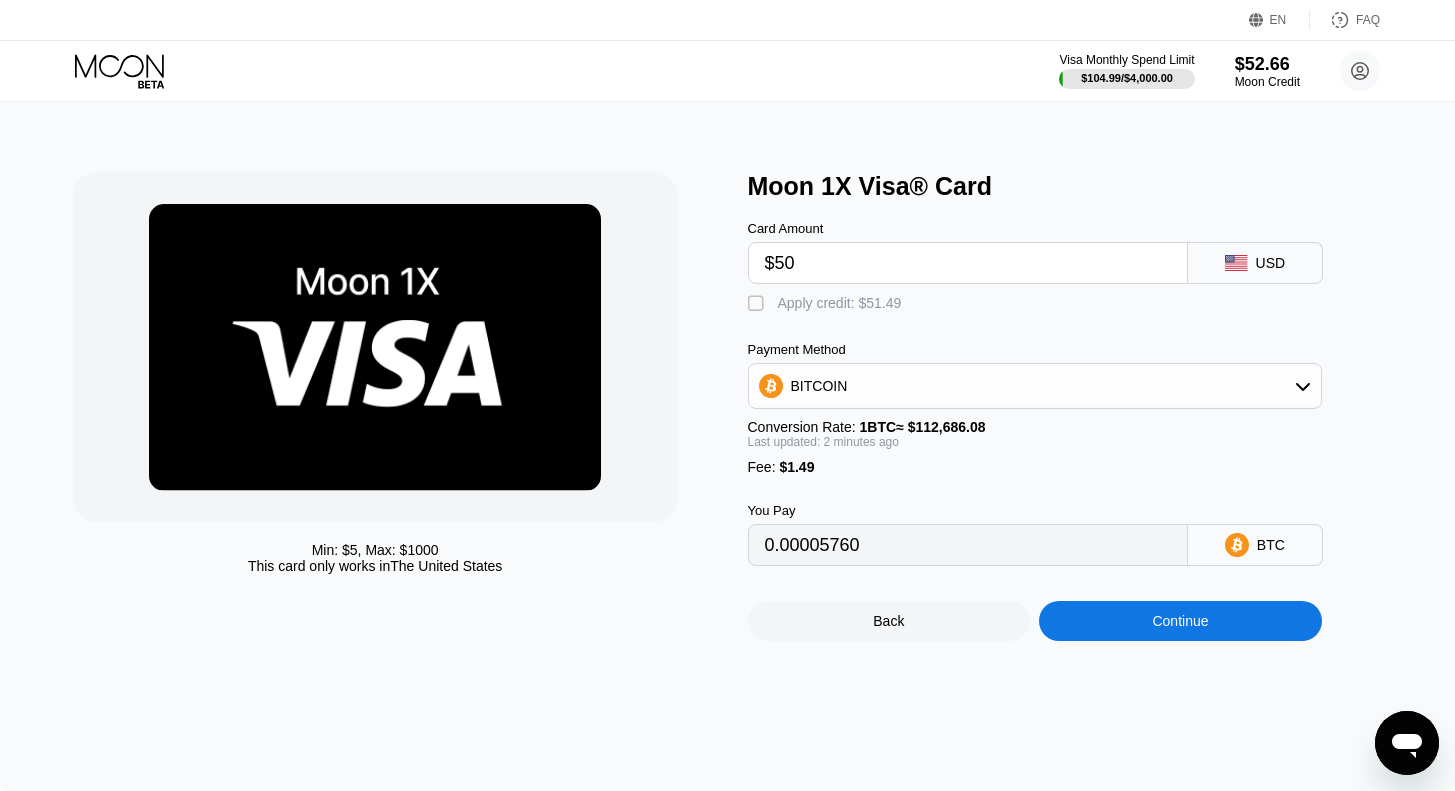 type on "0.00045694" 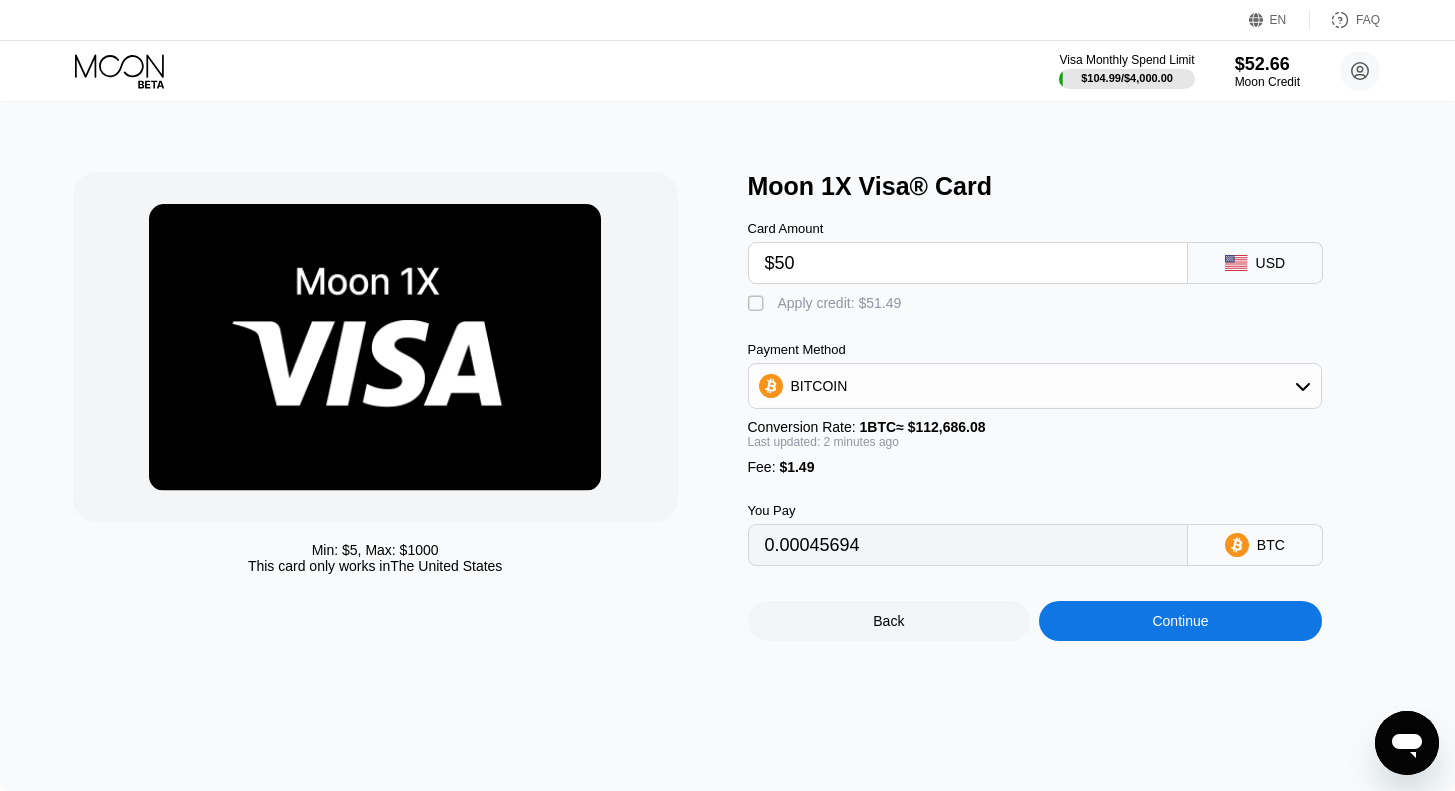 type on "$50" 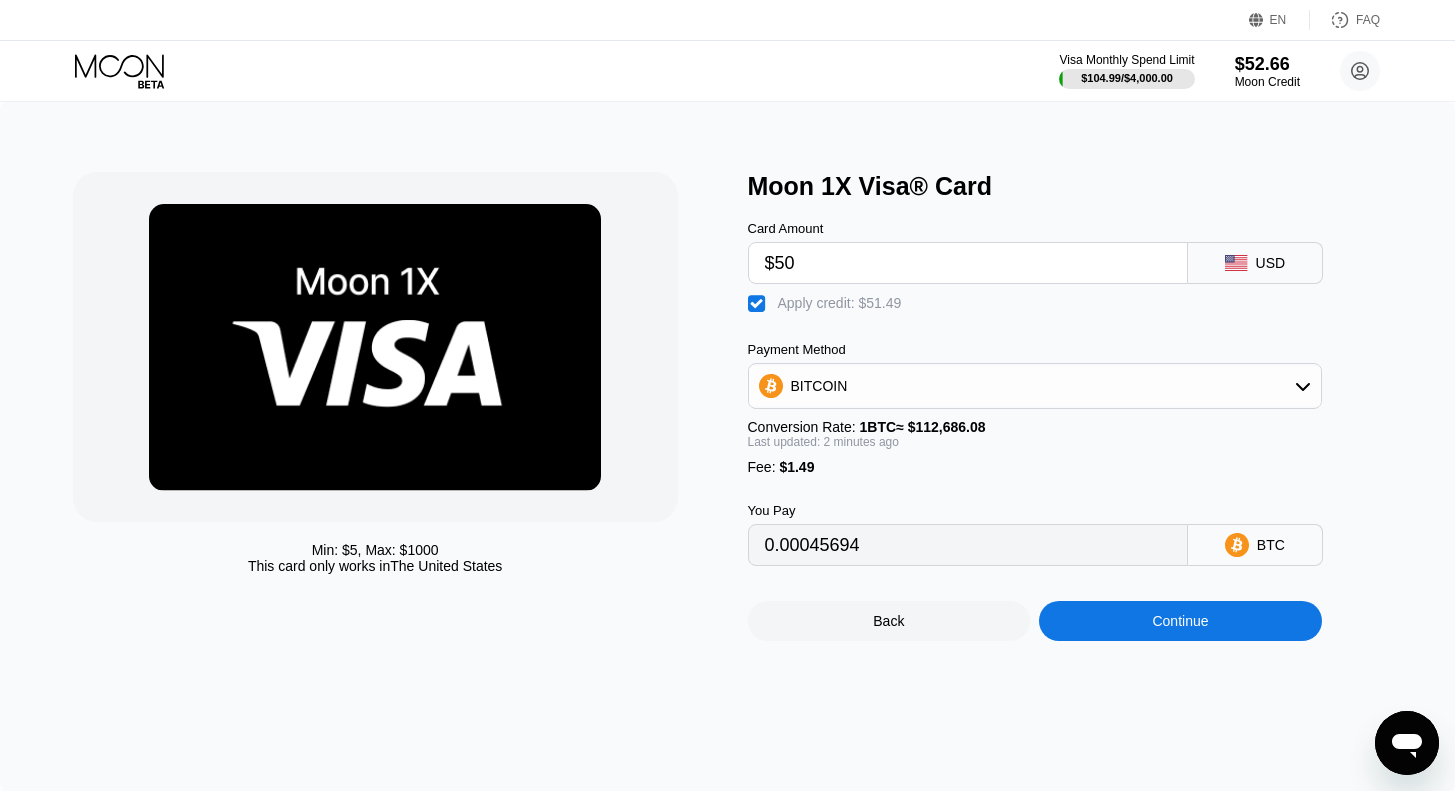type on "0" 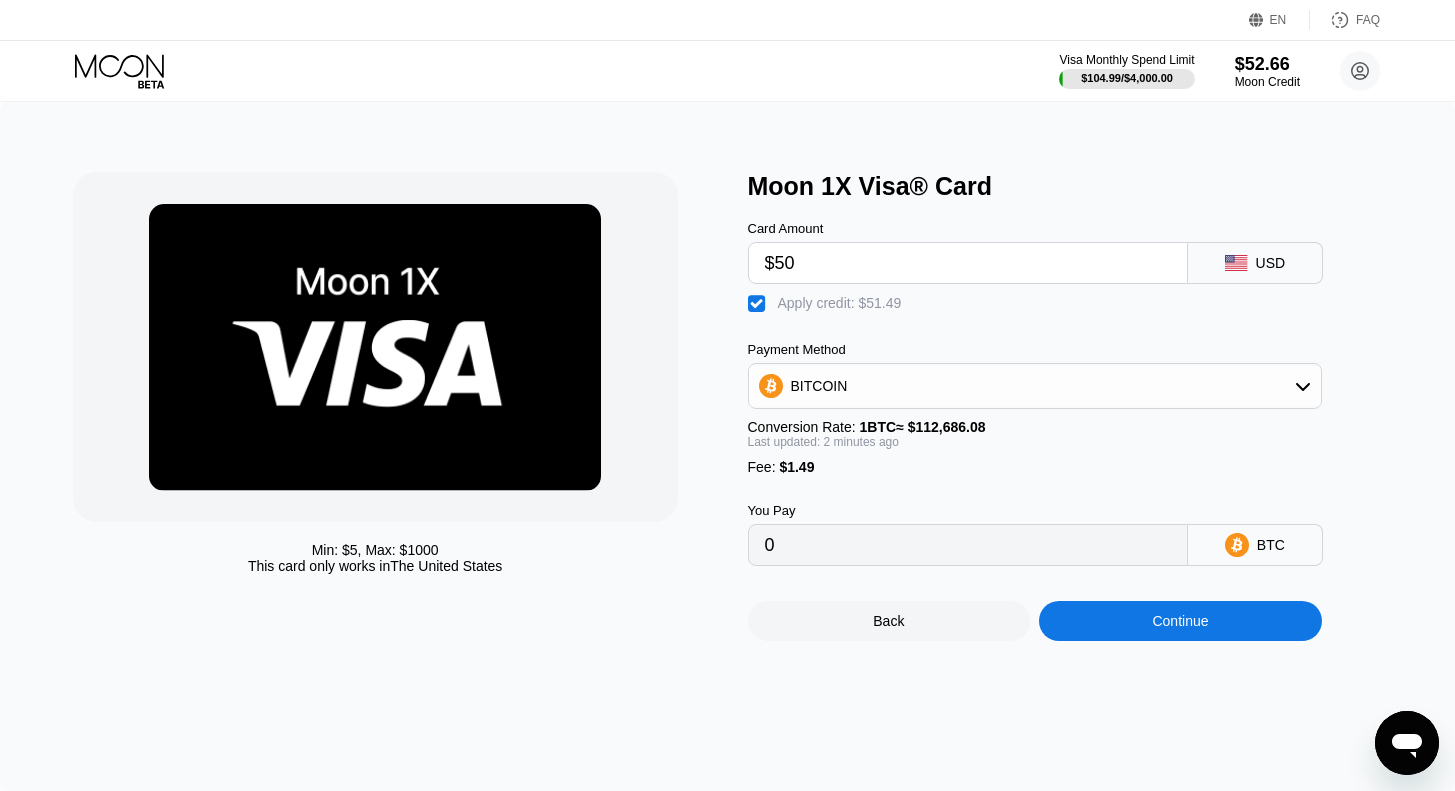 click on "Continue" at bounding box center (1180, 621) 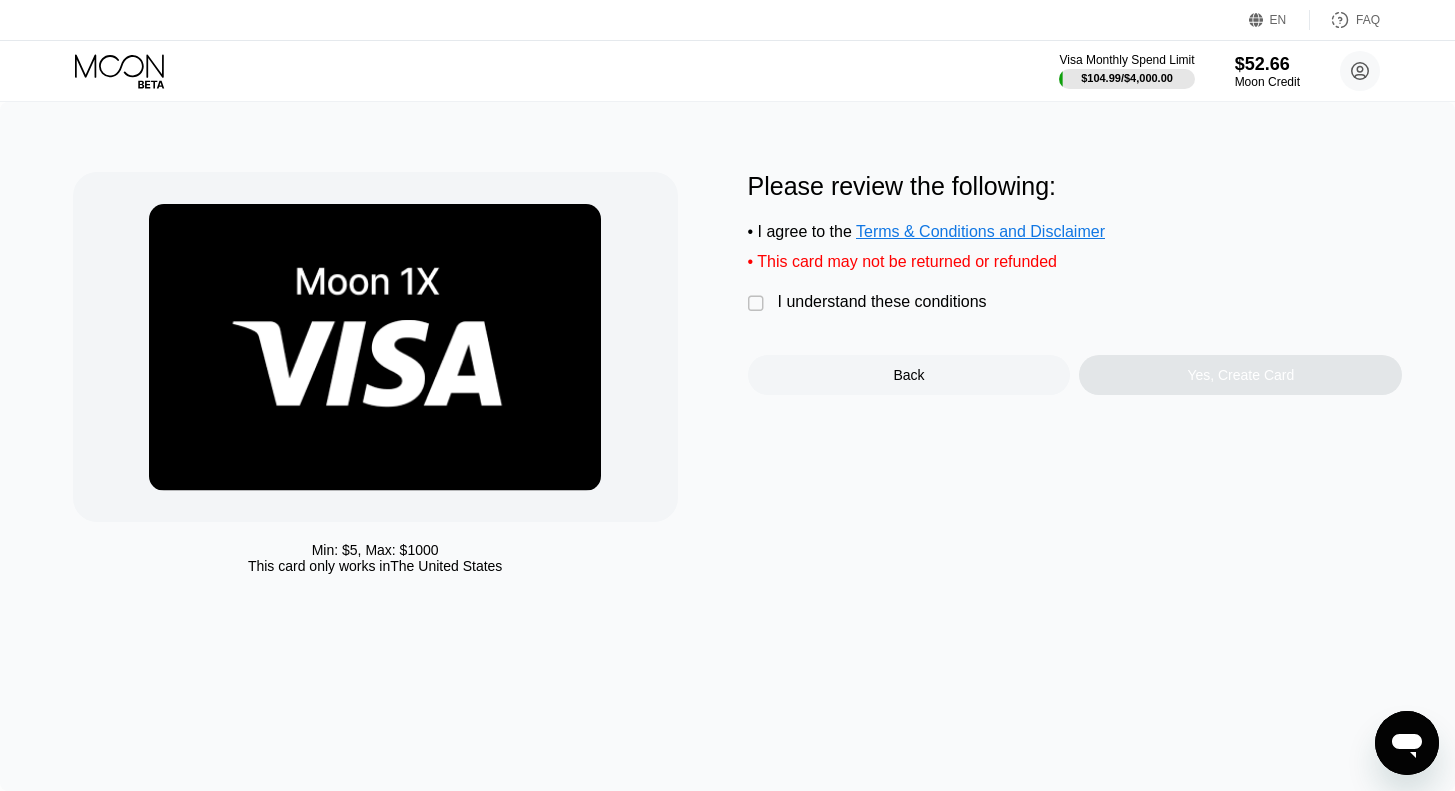 click on "I understand these conditions" at bounding box center [882, 302] 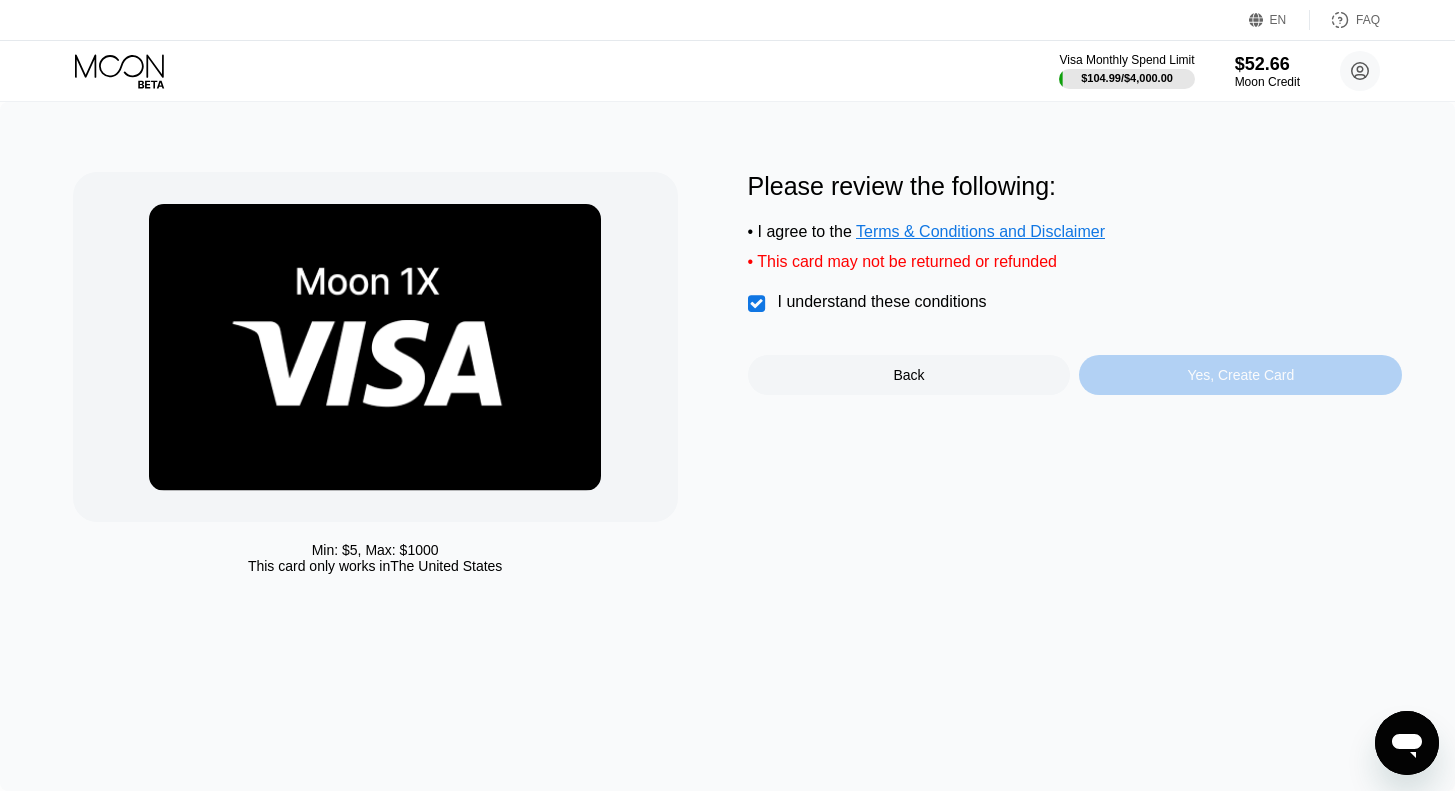 click on "Yes, Create Card" at bounding box center (1240, 375) 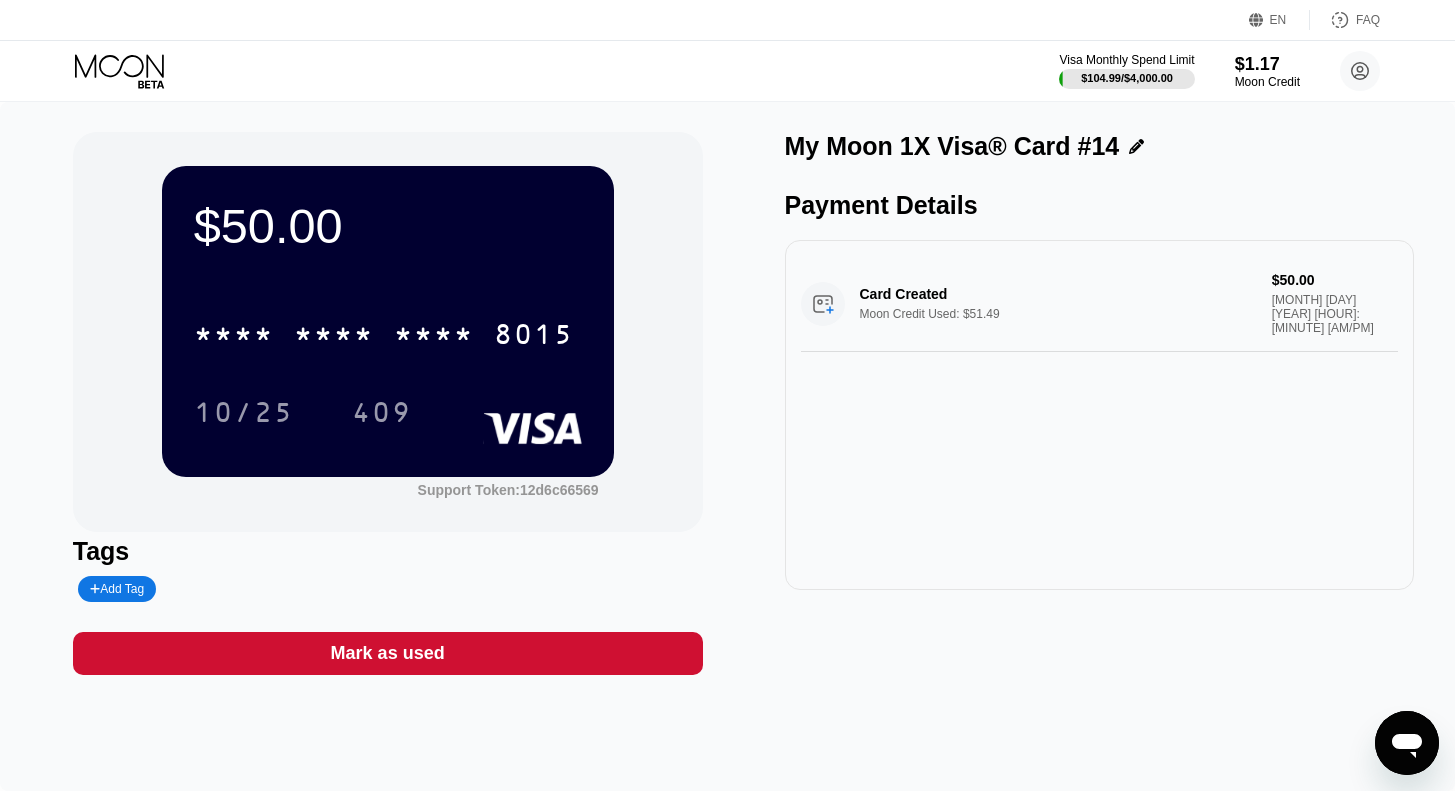 click on "Add Tag" at bounding box center [117, 589] 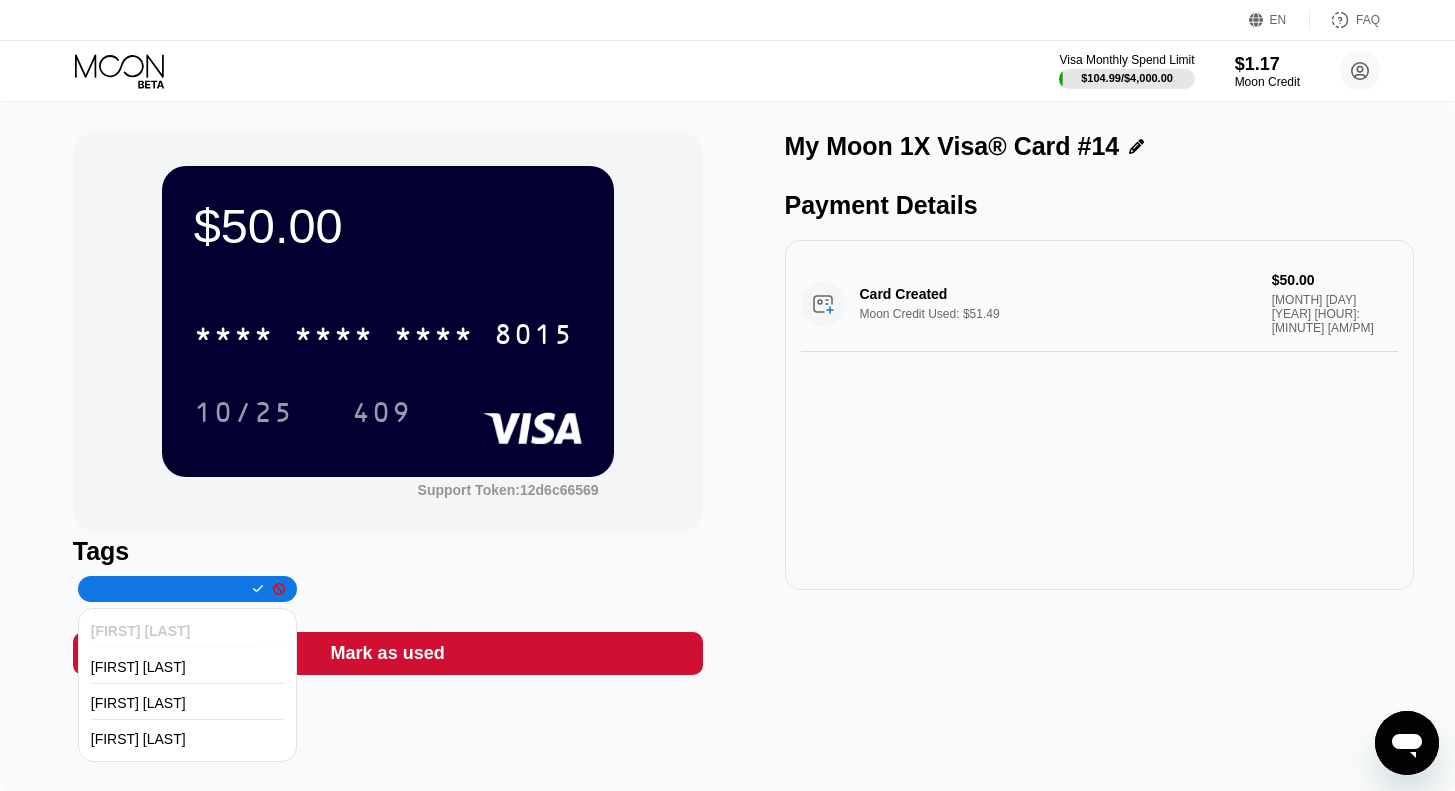 click on "Susanne Smith" at bounding box center (188, 631) 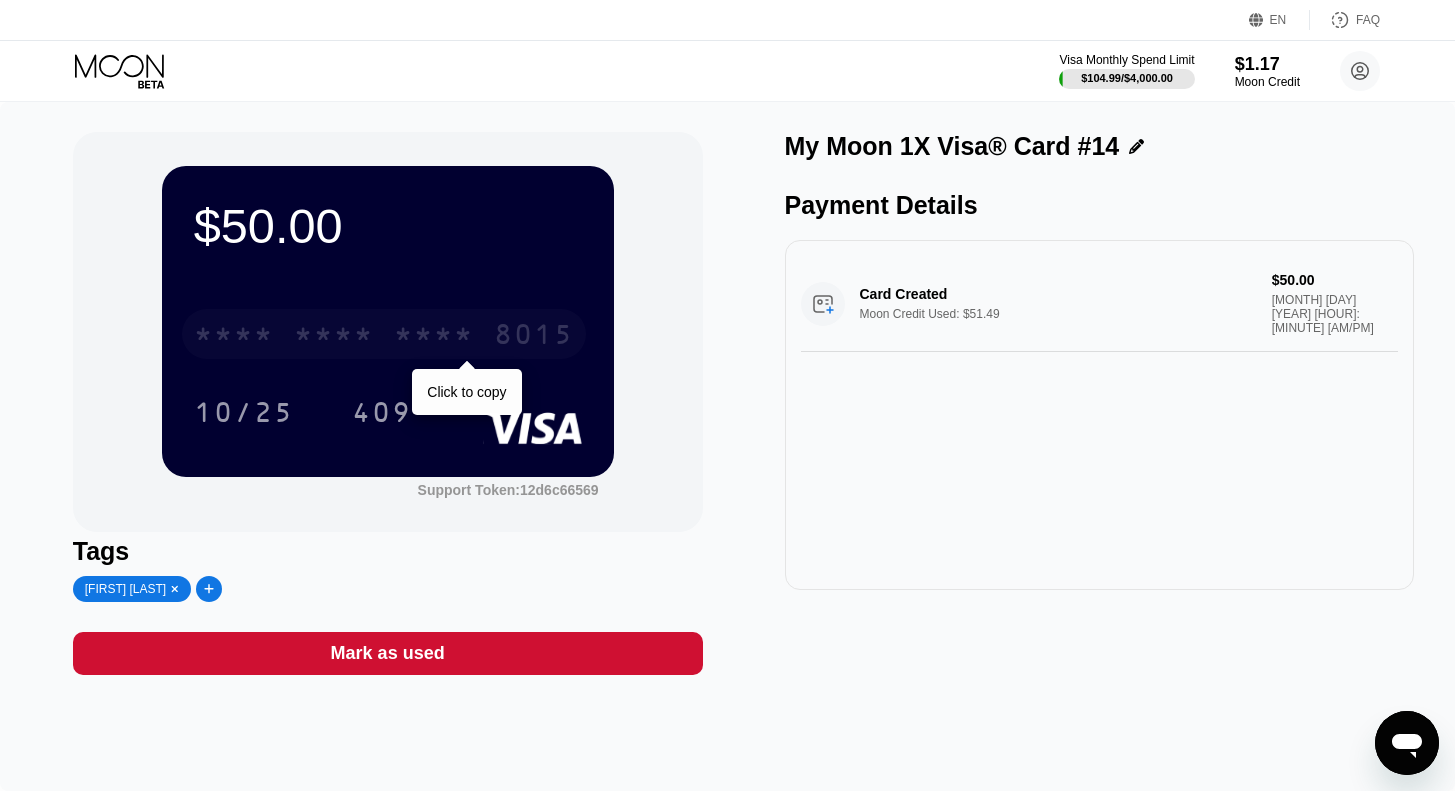 click on "* * * *" at bounding box center [434, 337] 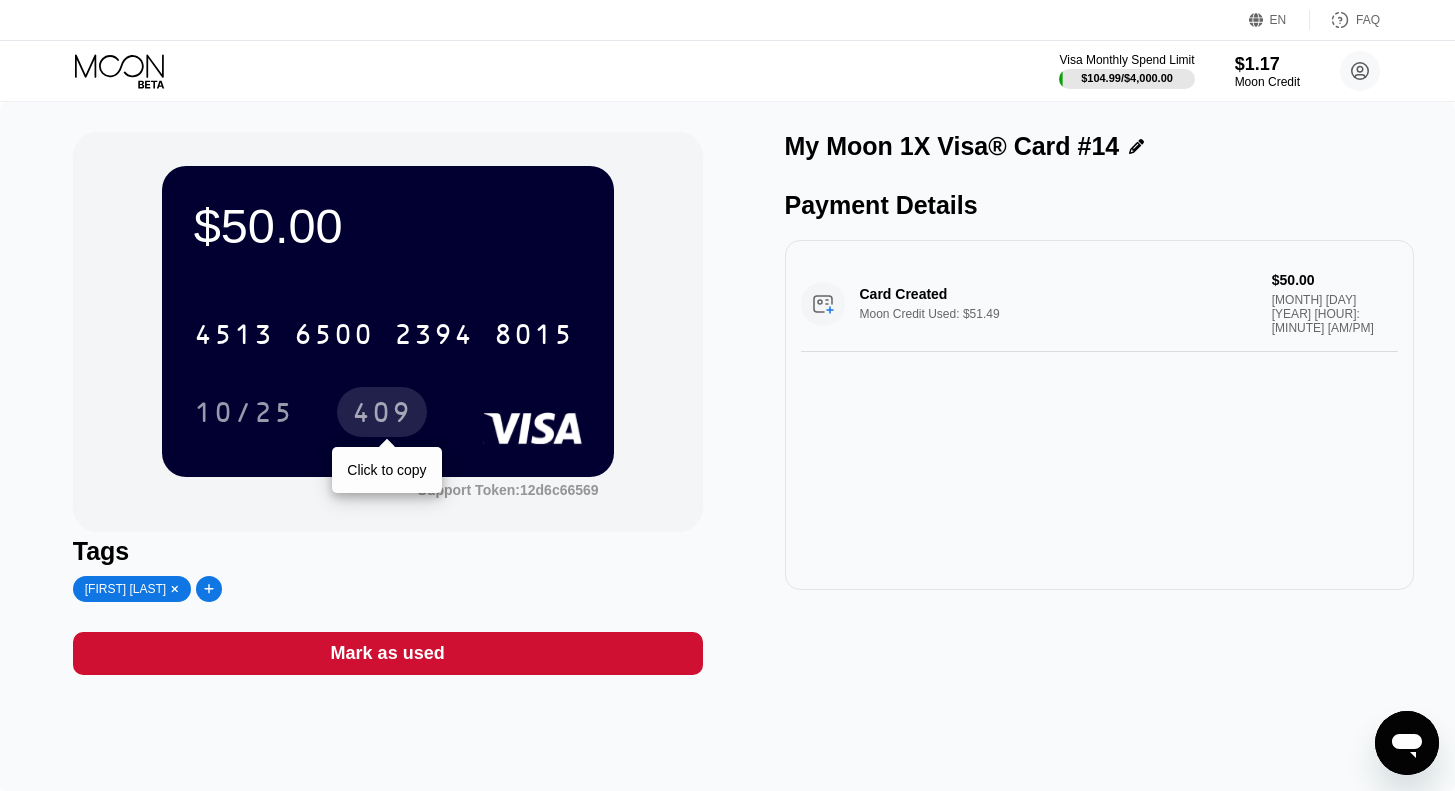 click on "409" at bounding box center (382, 415) 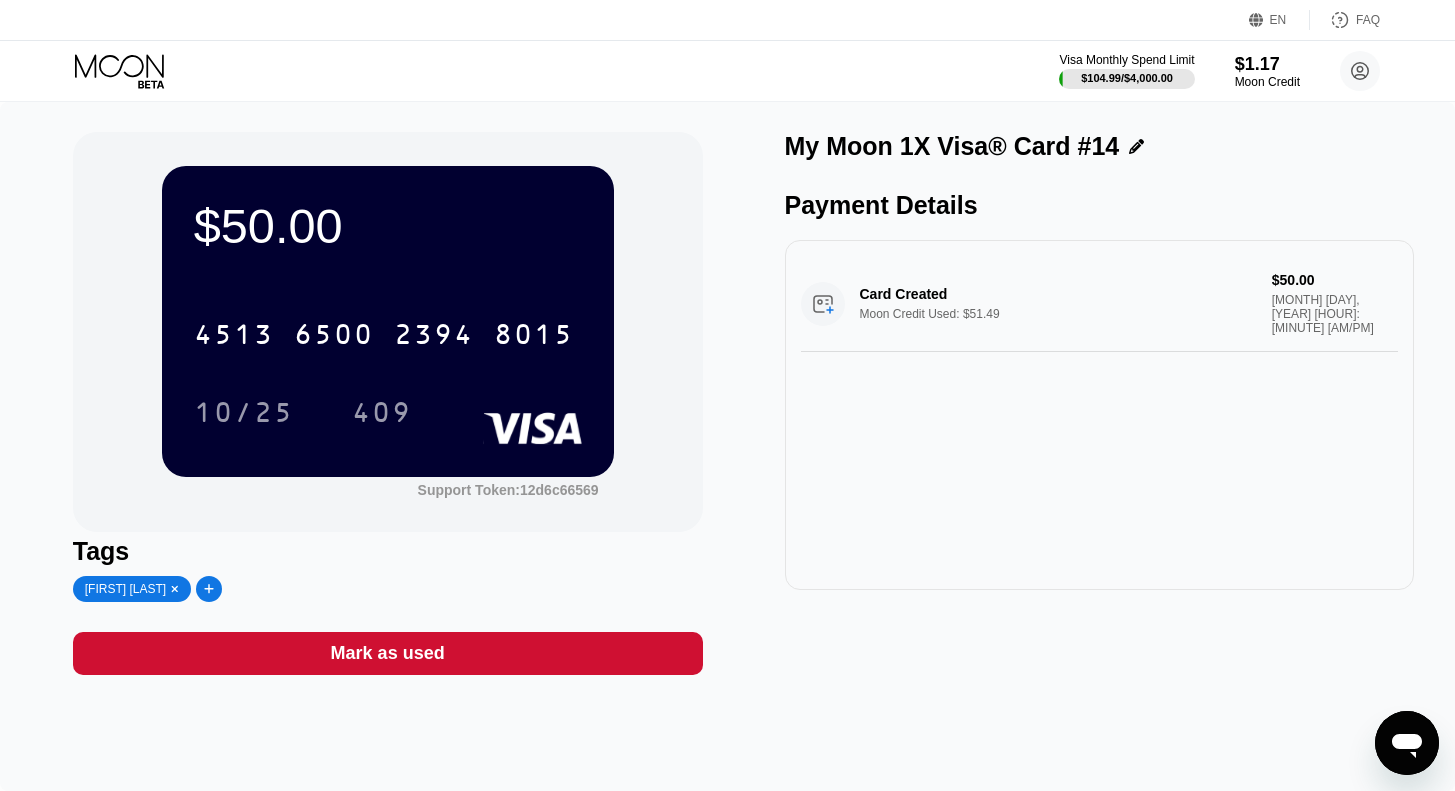 scroll, scrollTop: 0, scrollLeft: 0, axis: both 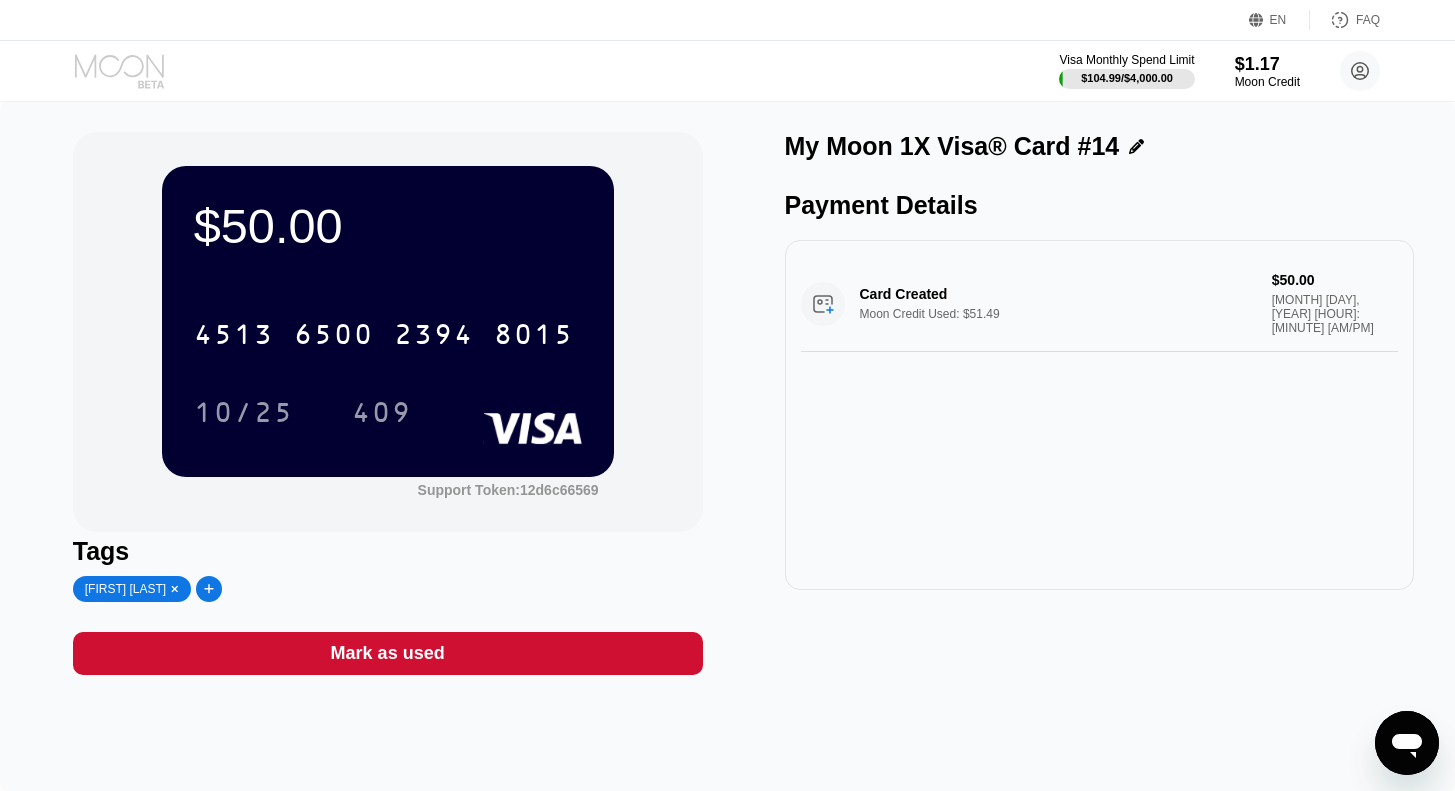 click 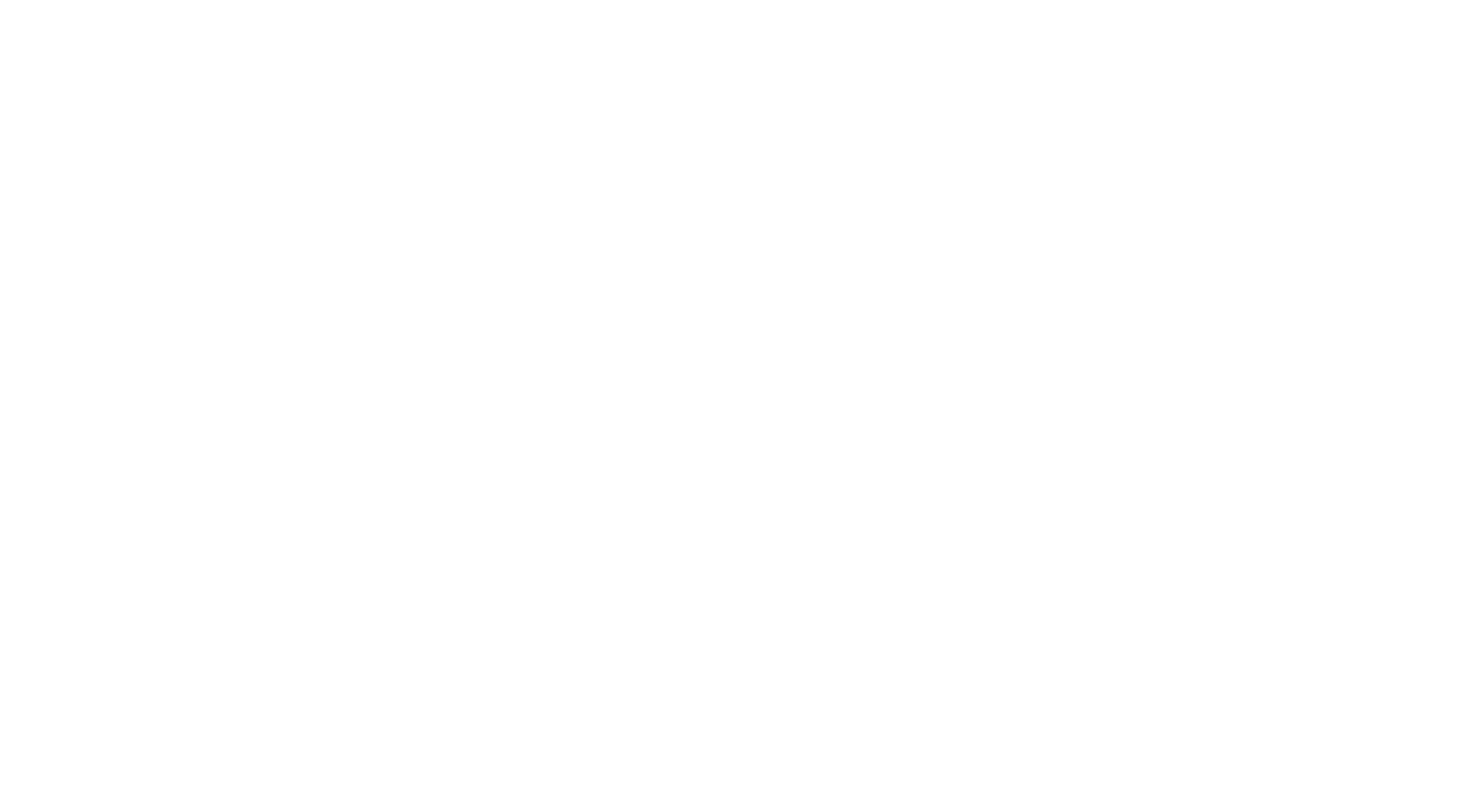 scroll, scrollTop: 0, scrollLeft: 0, axis: both 